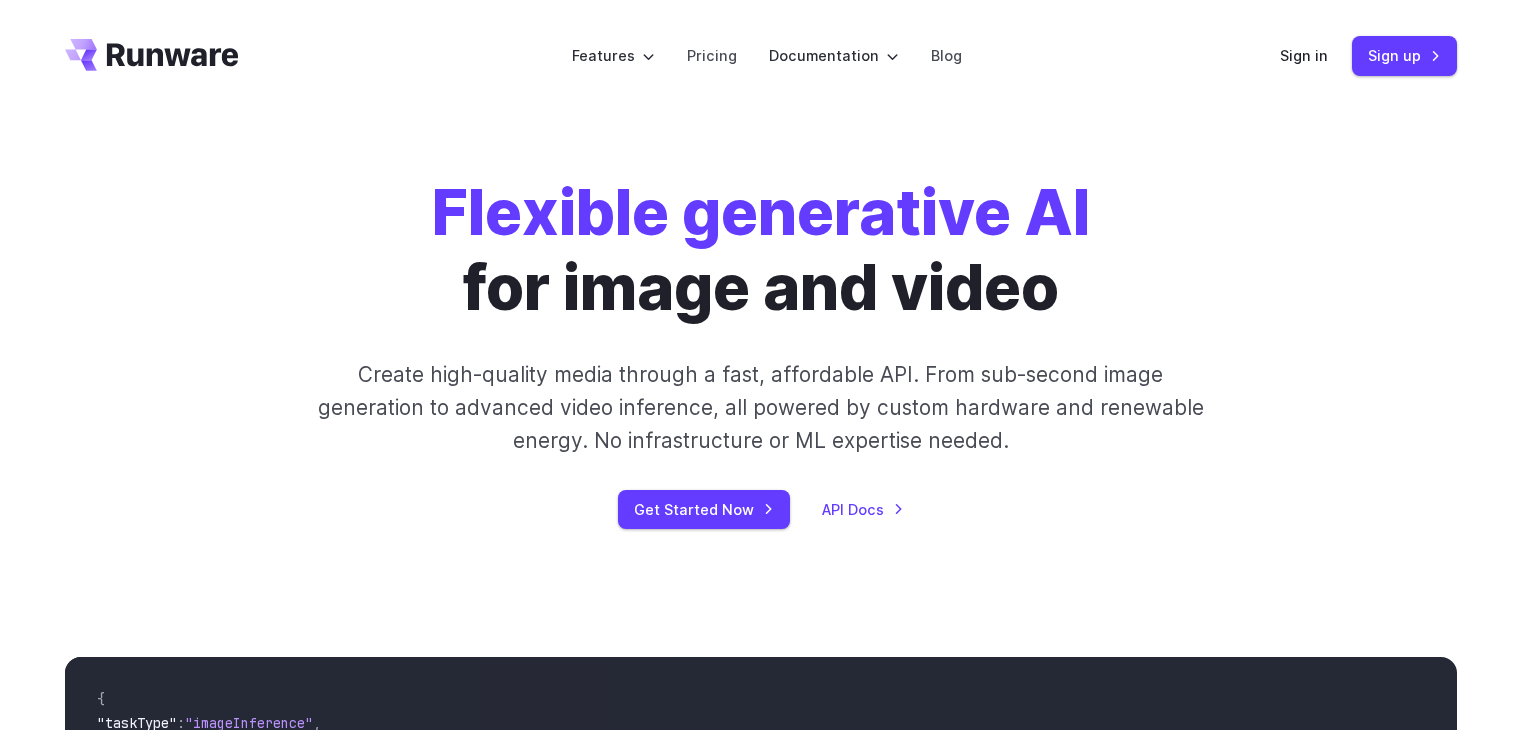 scroll, scrollTop: 0, scrollLeft: 0, axis: both 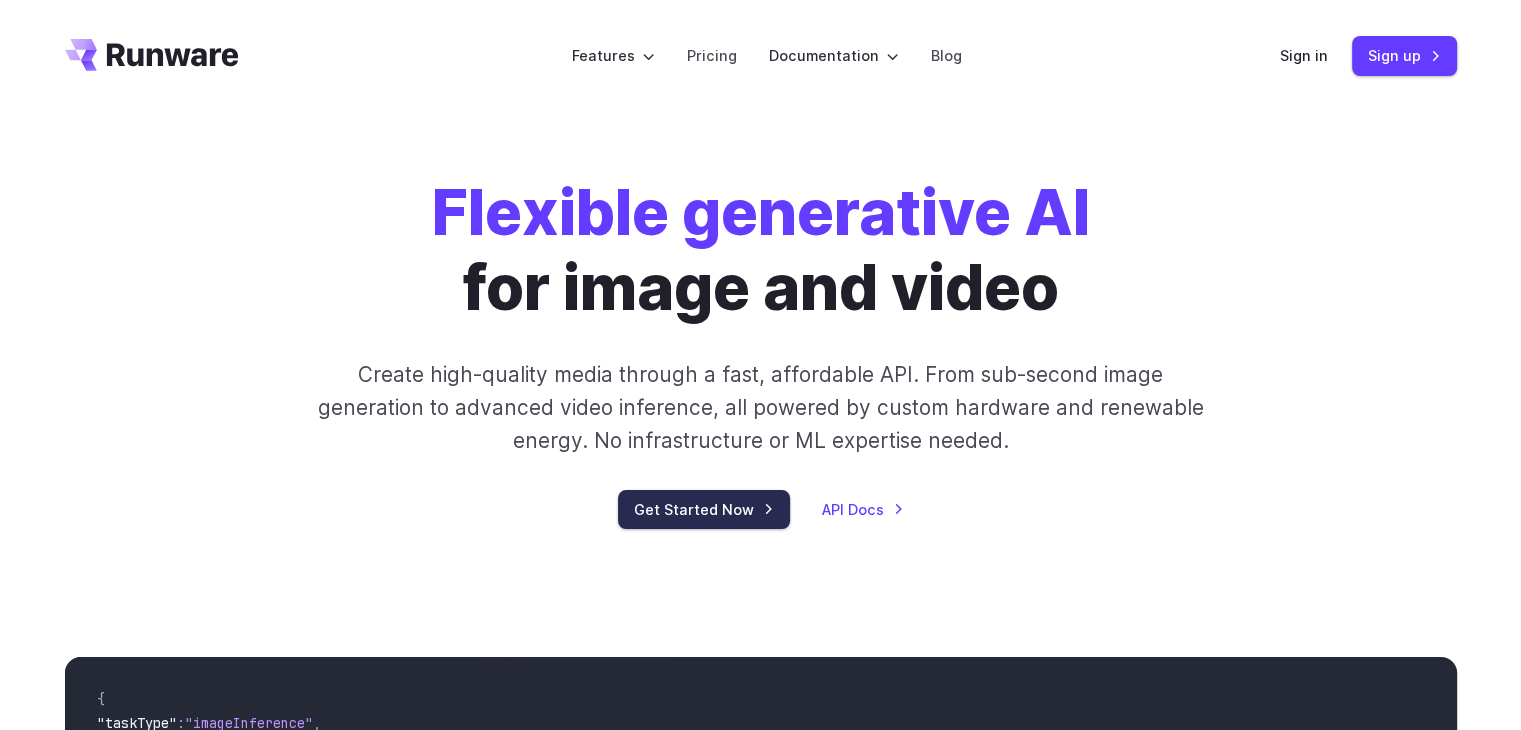 click on "Get Started Now" at bounding box center [704, 509] 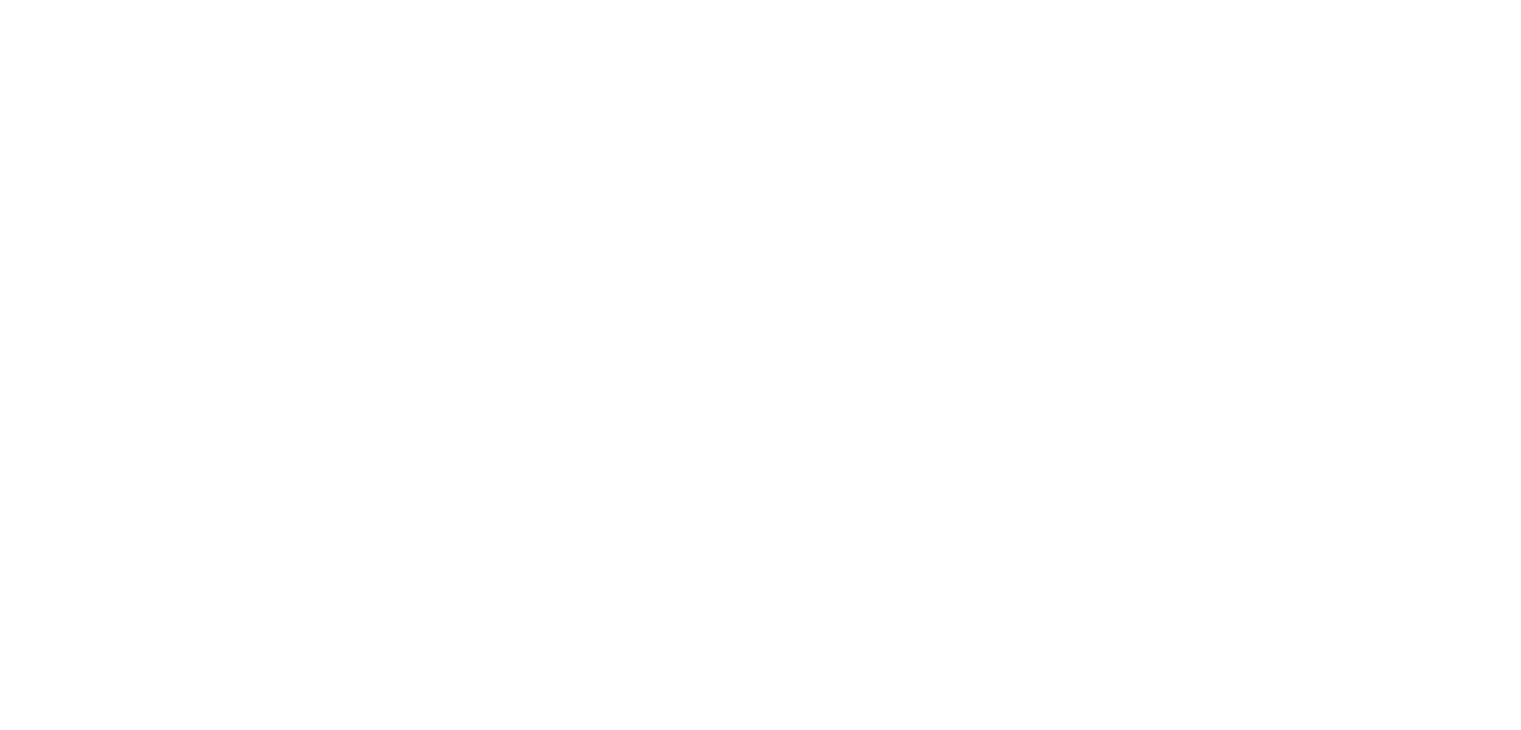 scroll, scrollTop: 0, scrollLeft: 0, axis: both 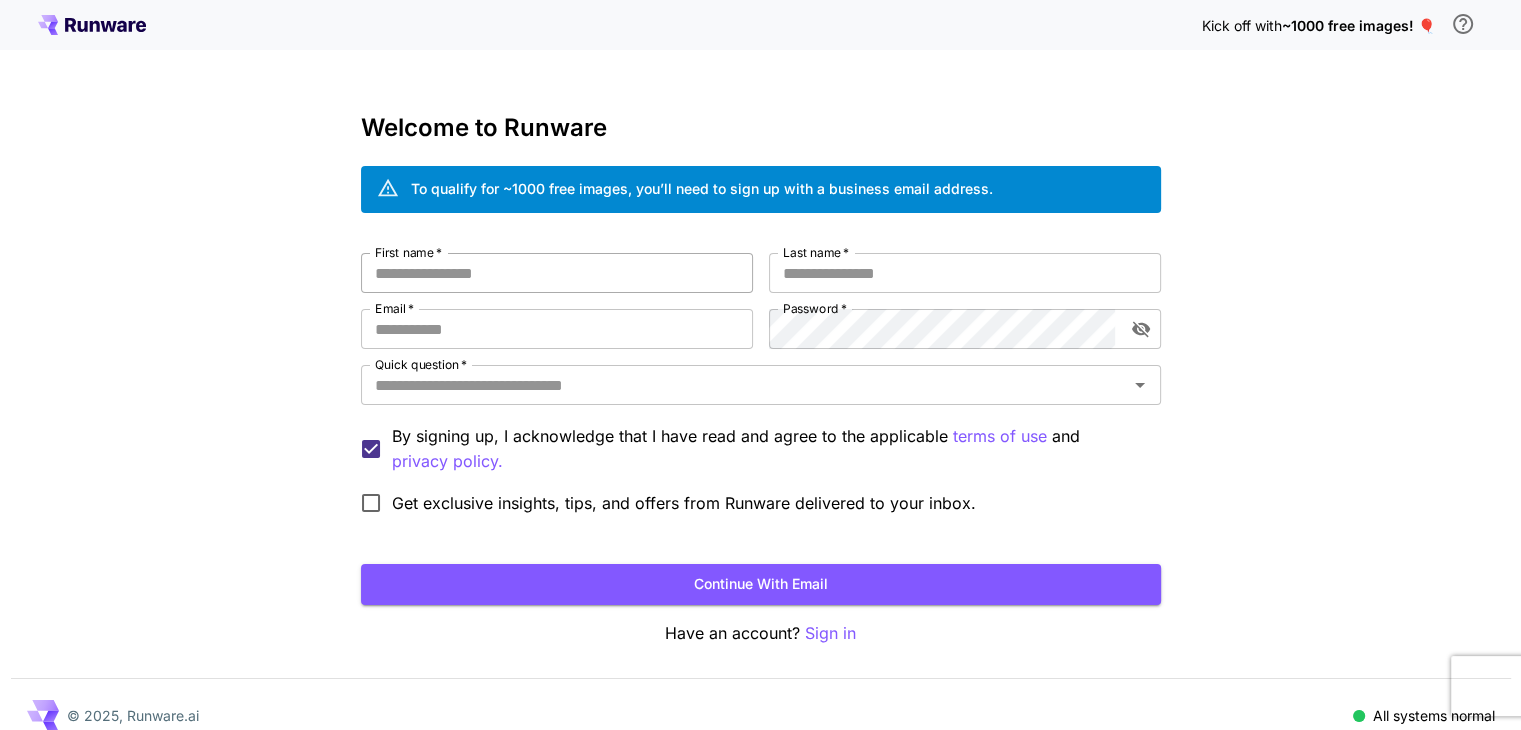 click on "First name   *" at bounding box center [557, 273] 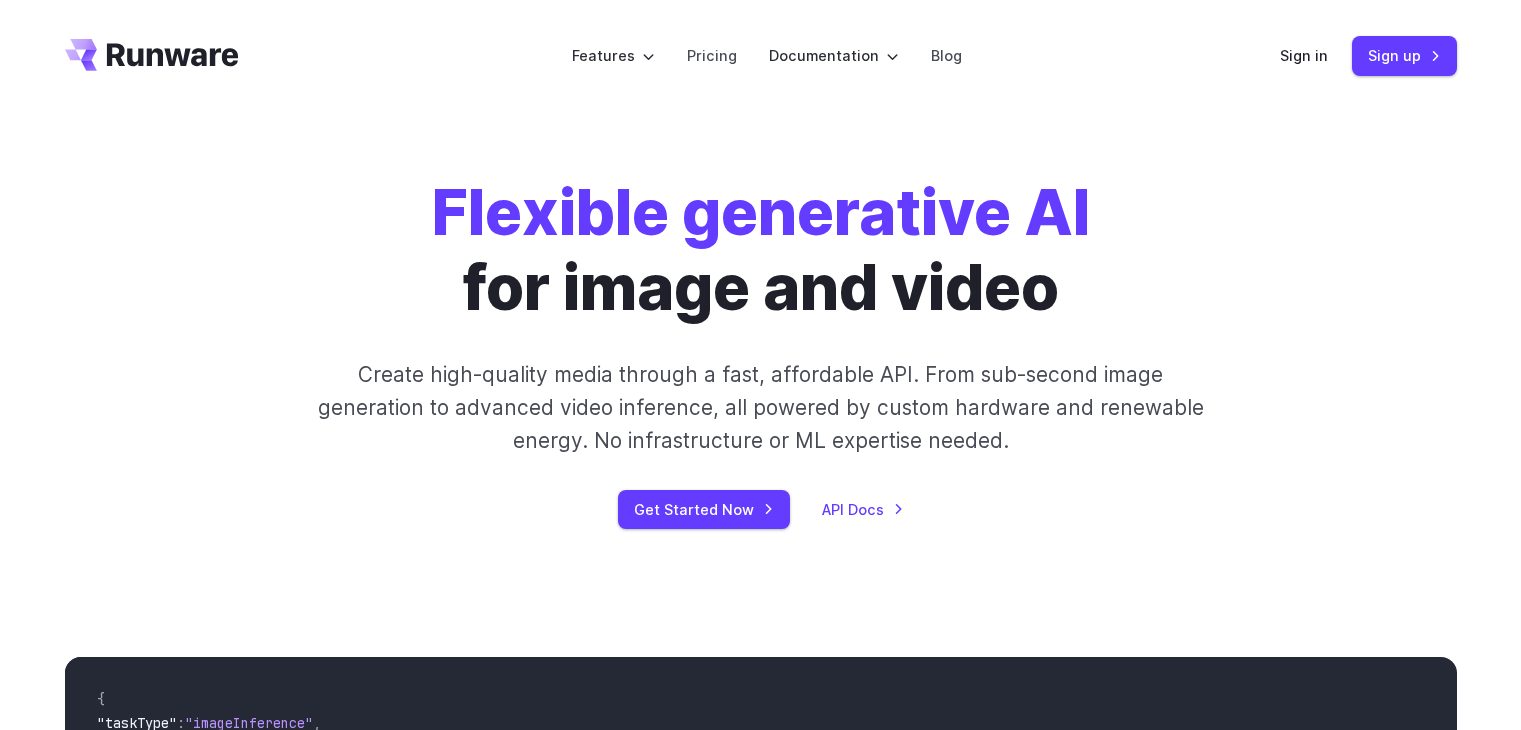 scroll, scrollTop: 0, scrollLeft: 0, axis: both 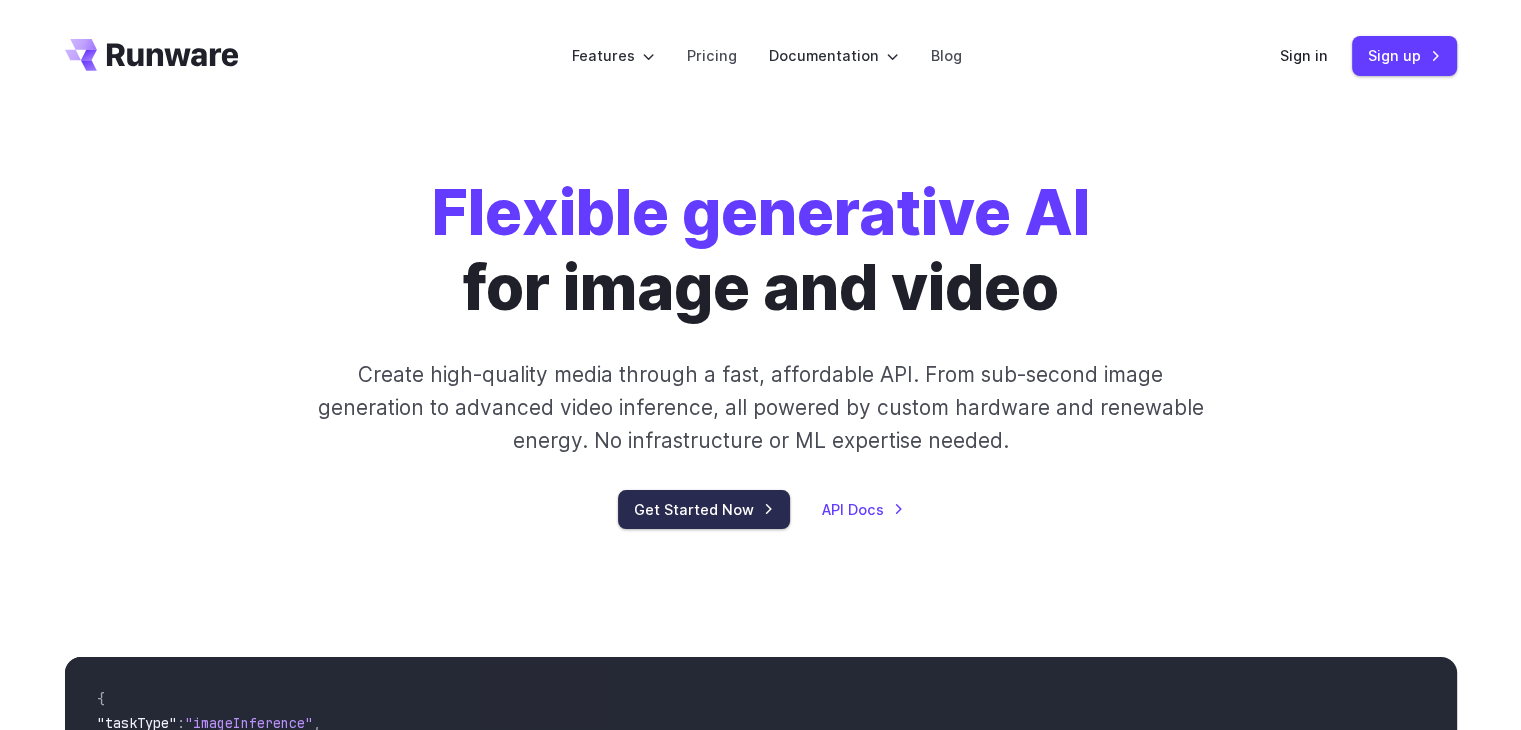 click on "Get Started Now" at bounding box center (704, 509) 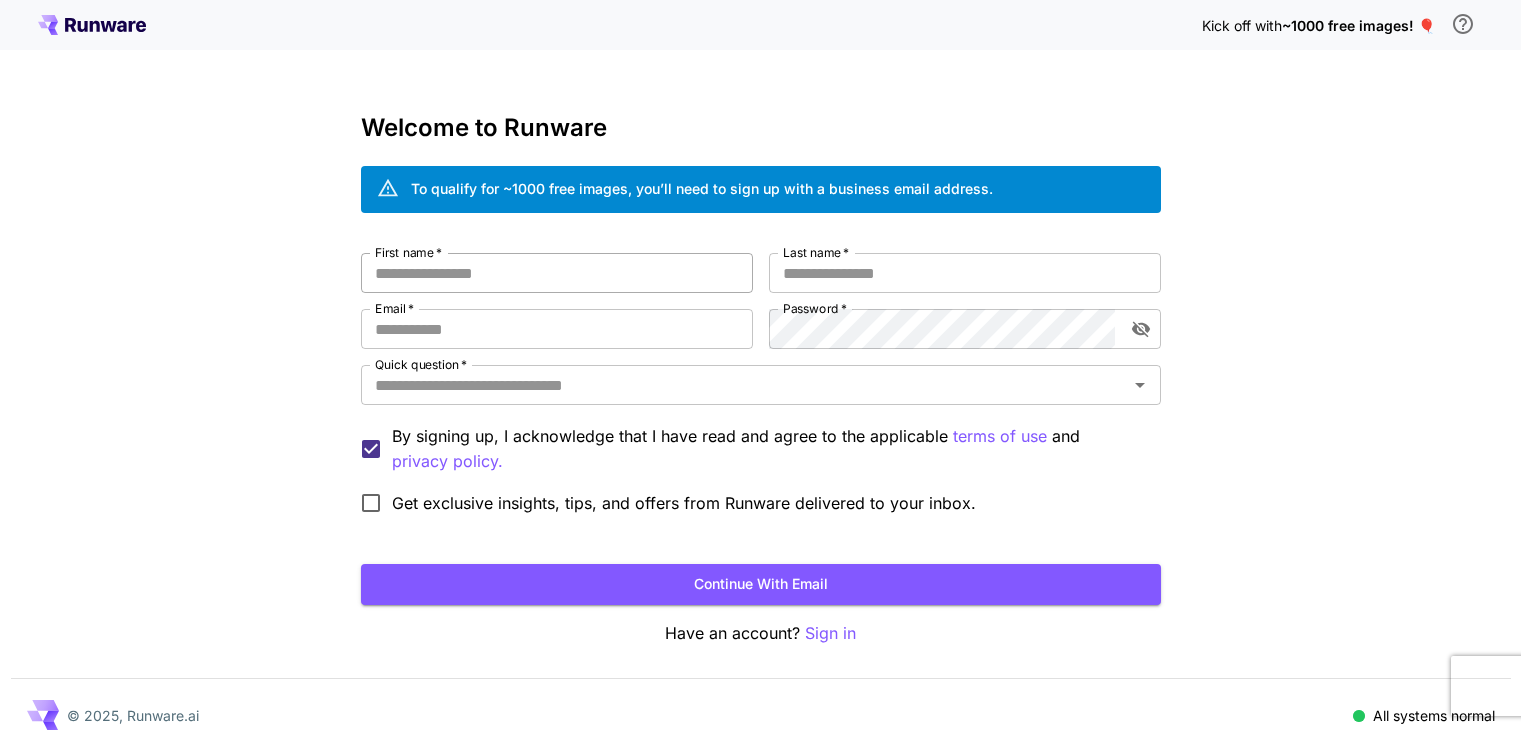 scroll, scrollTop: 0, scrollLeft: 0, axis: both 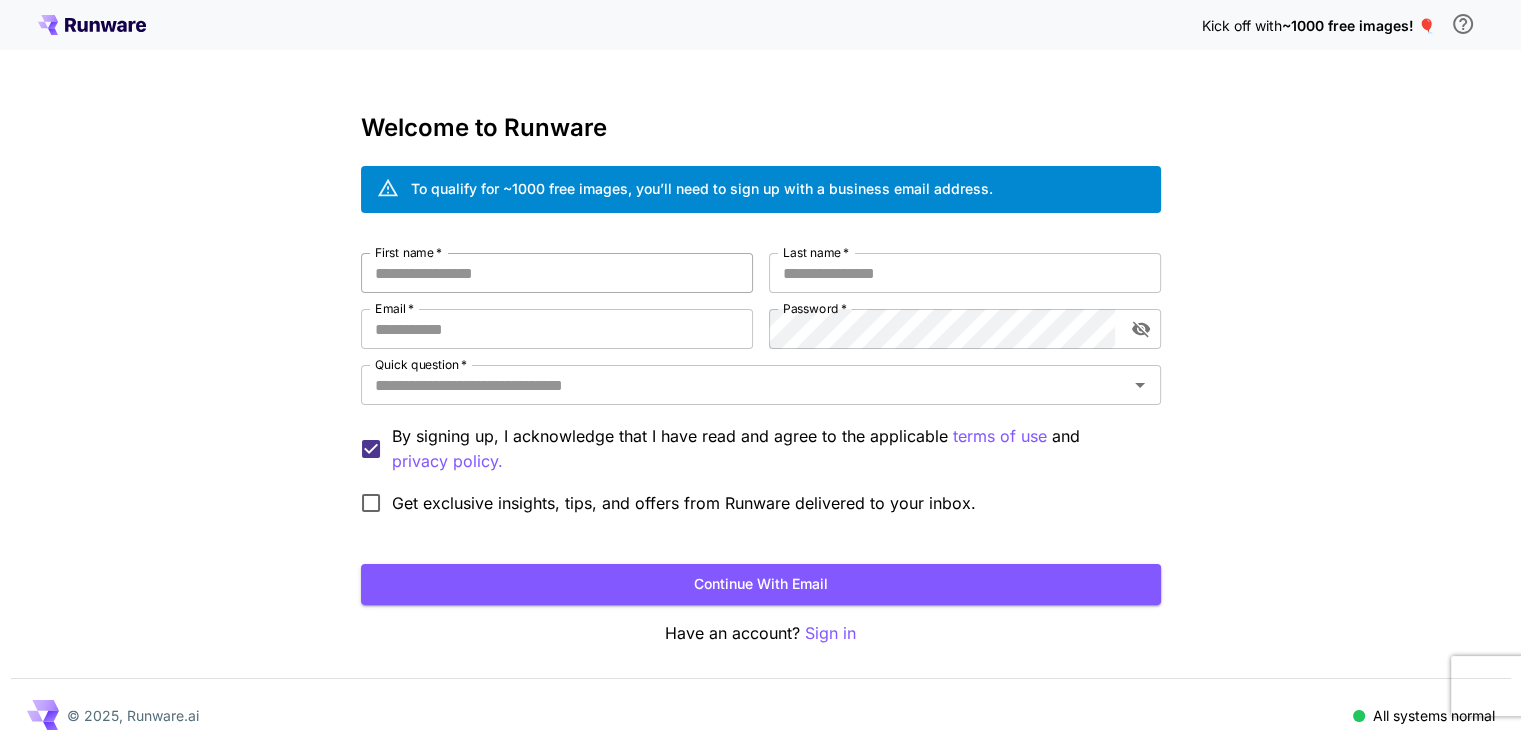 click on "First name   *" at bounding box center [557, 273] 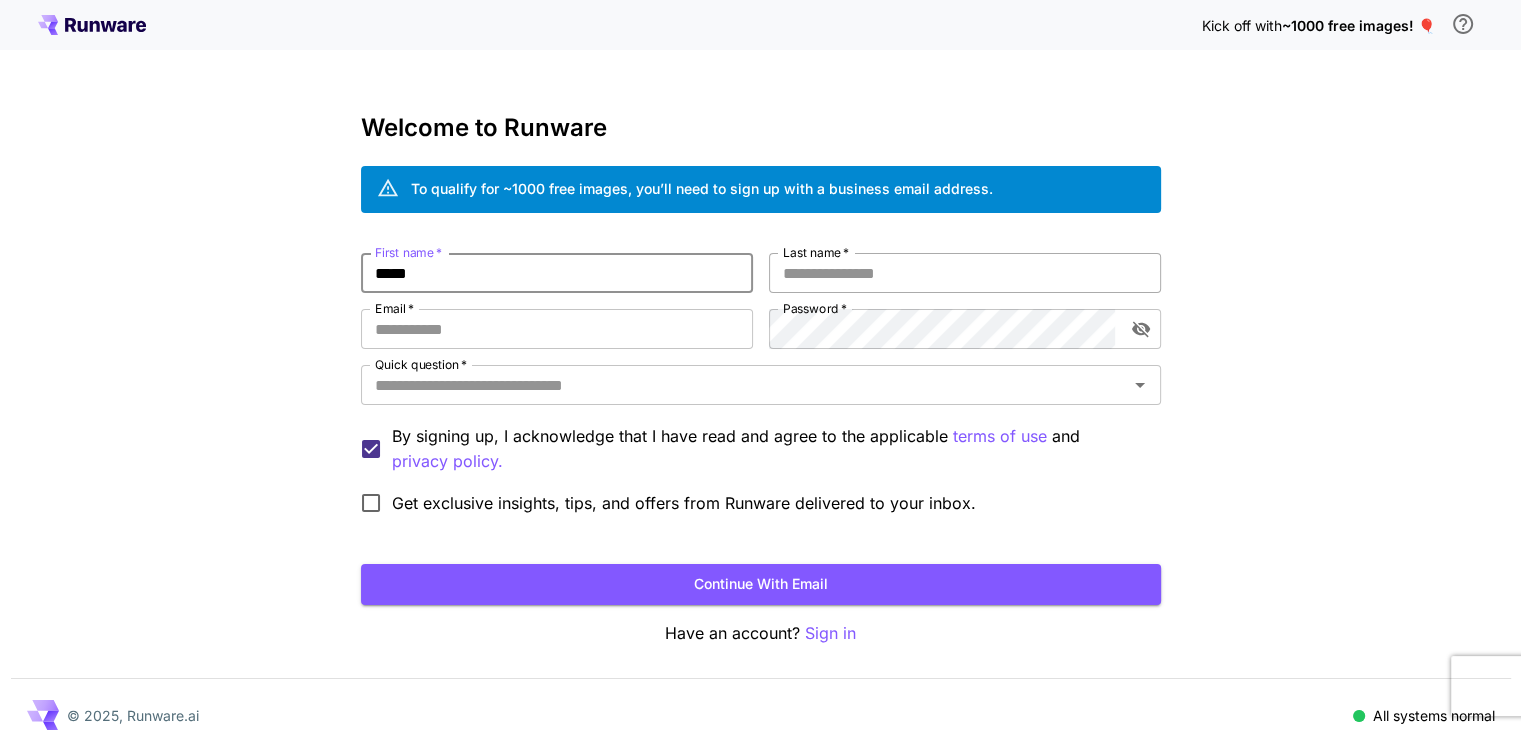 type on "*****" 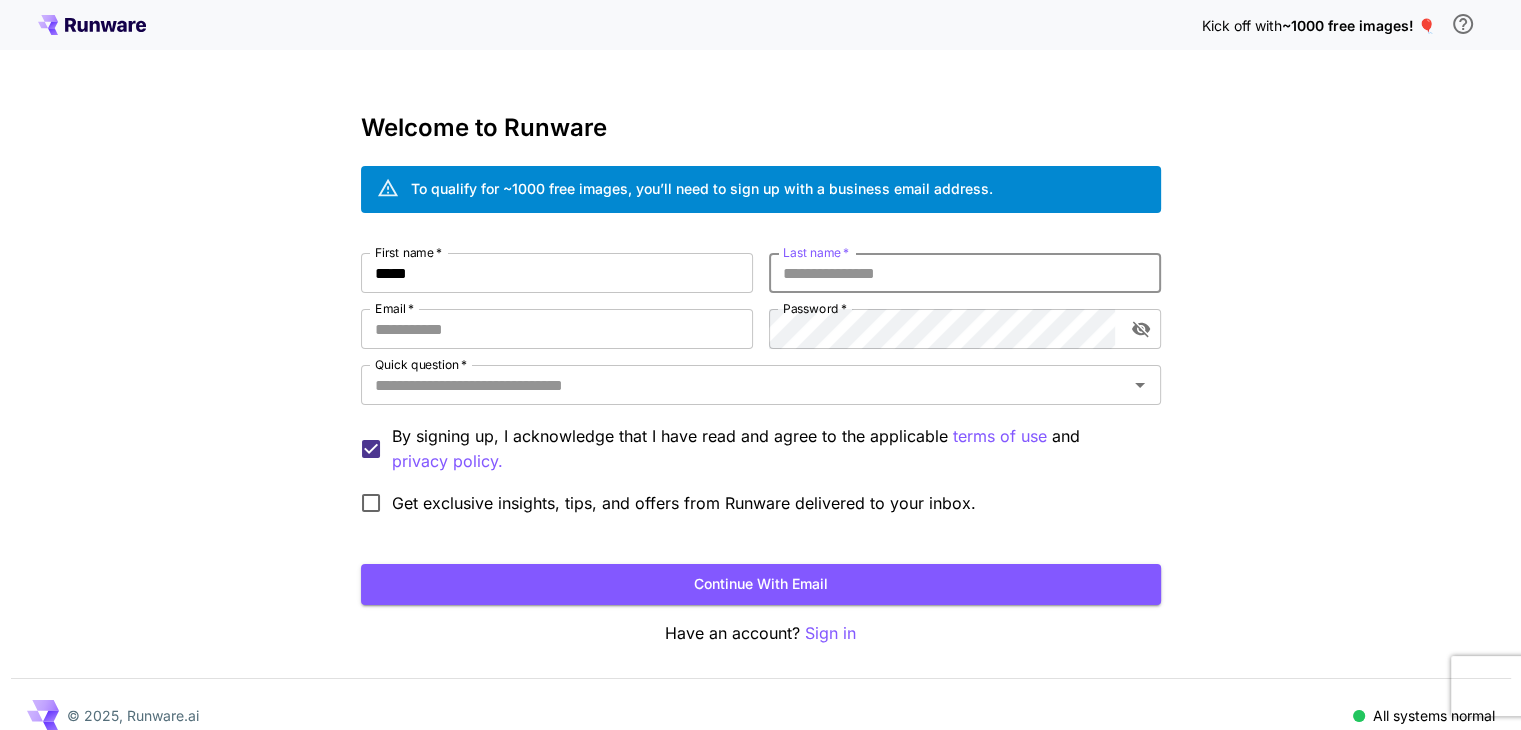 click on "Last name   *" at bounding box center (965, 273) 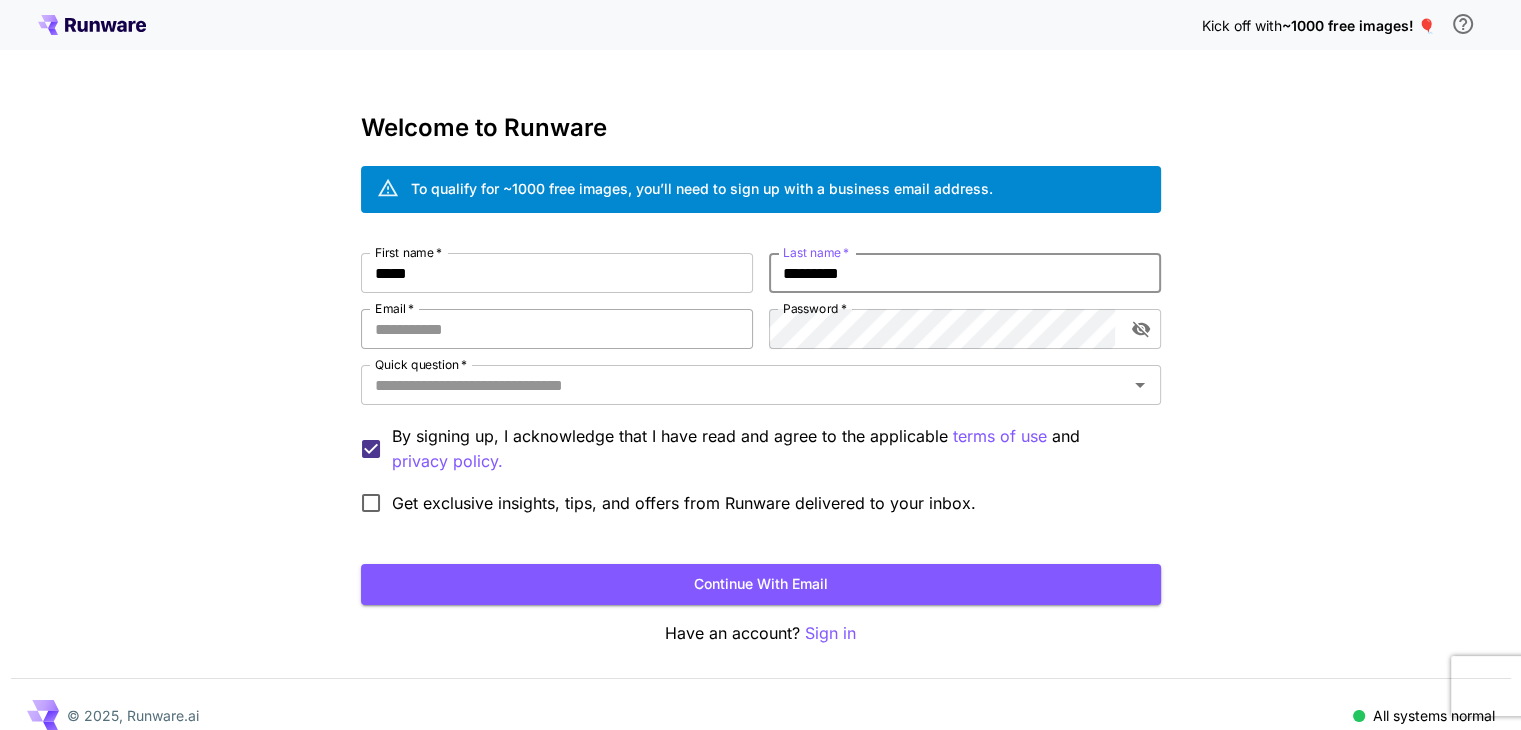 type on "*********" 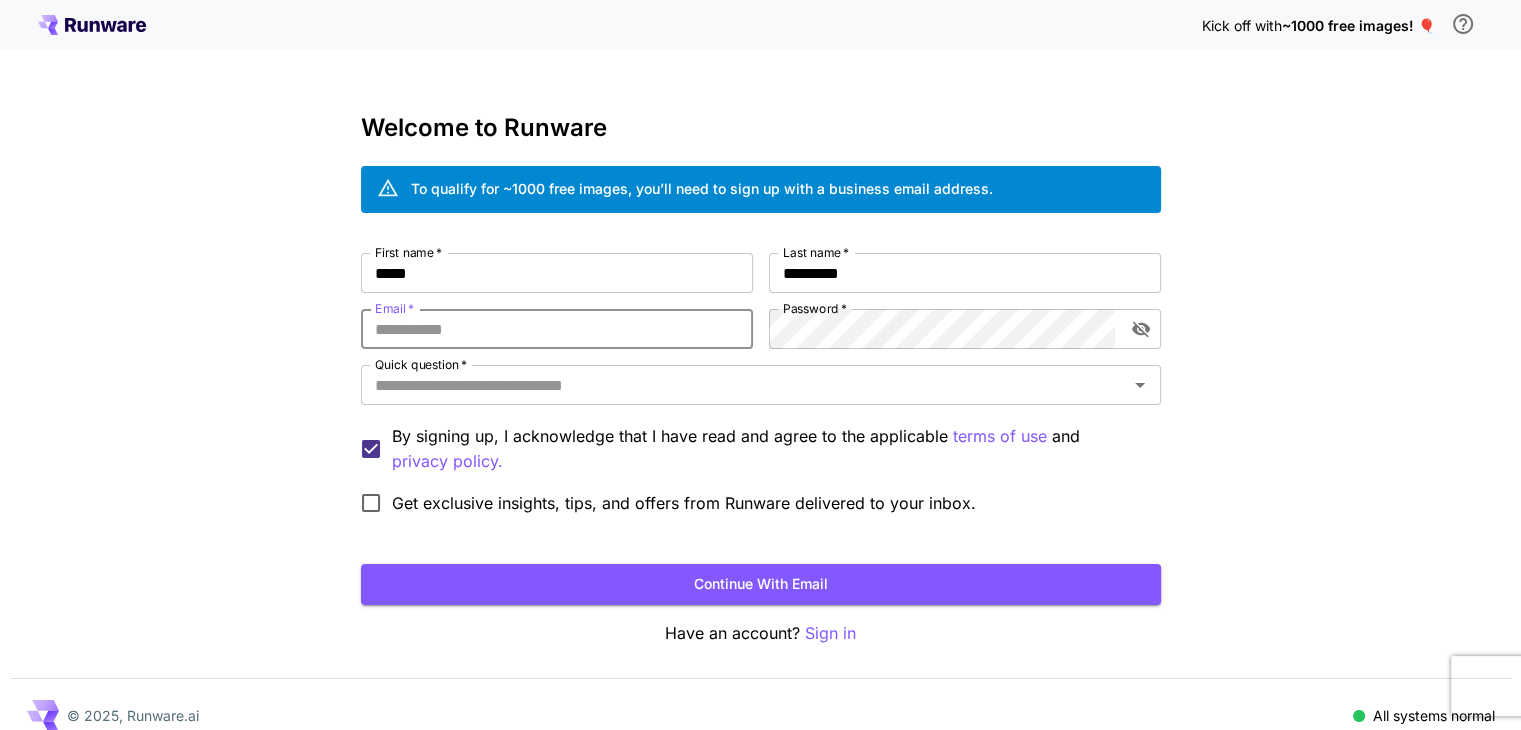 click on "Email   *" at bounding box center [557, 329] 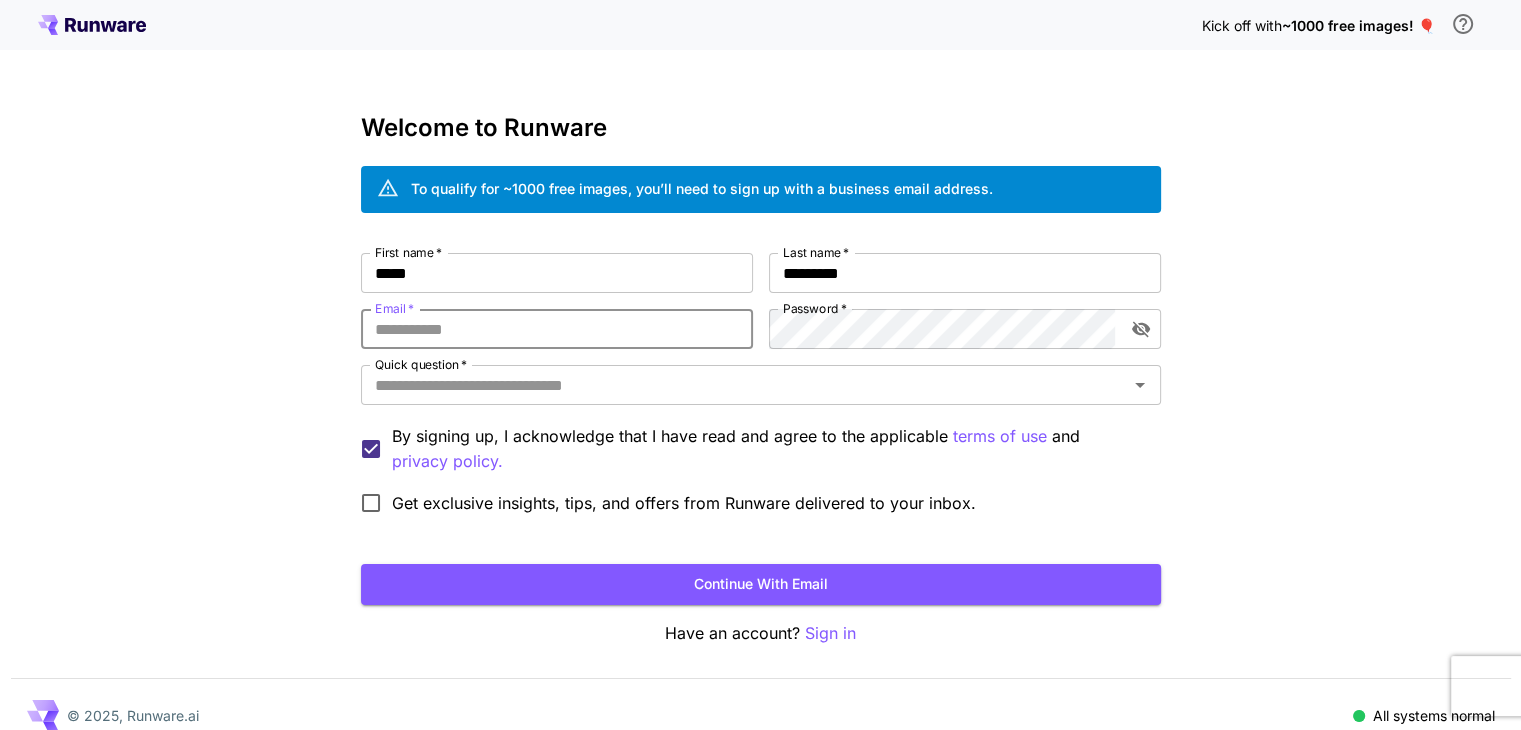 type on "**********" 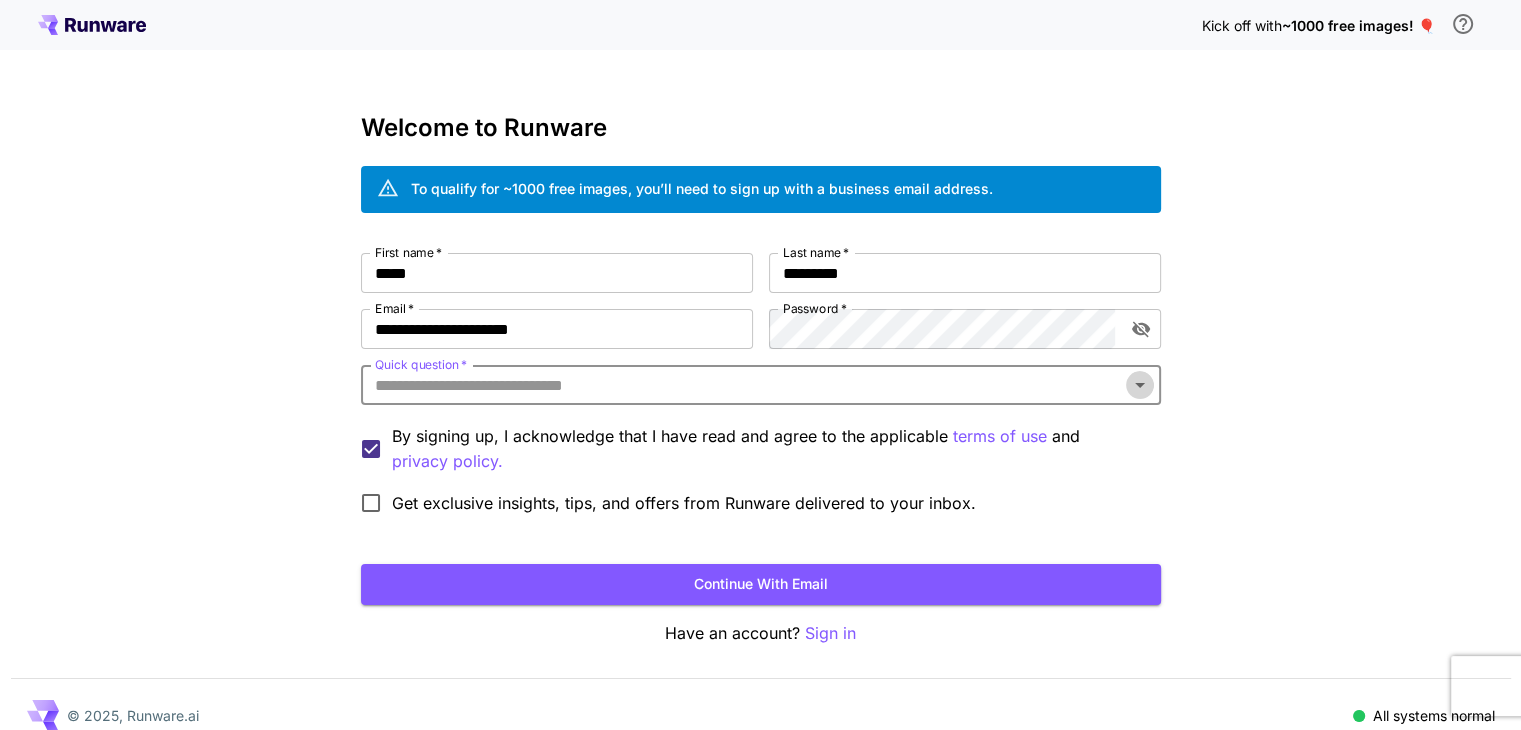click 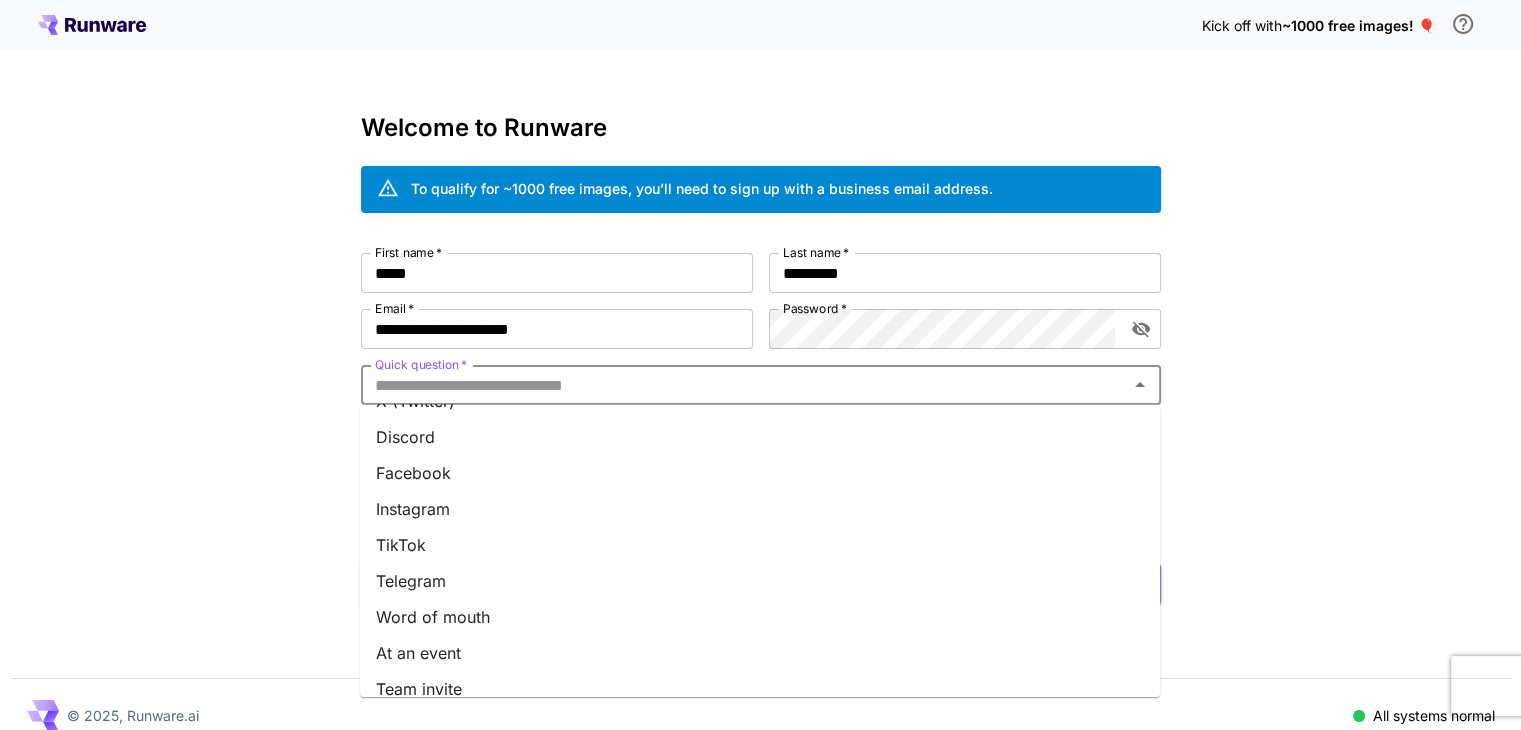 scroll, scrollTop: 264, scrollLeft: 0, axis: vertical 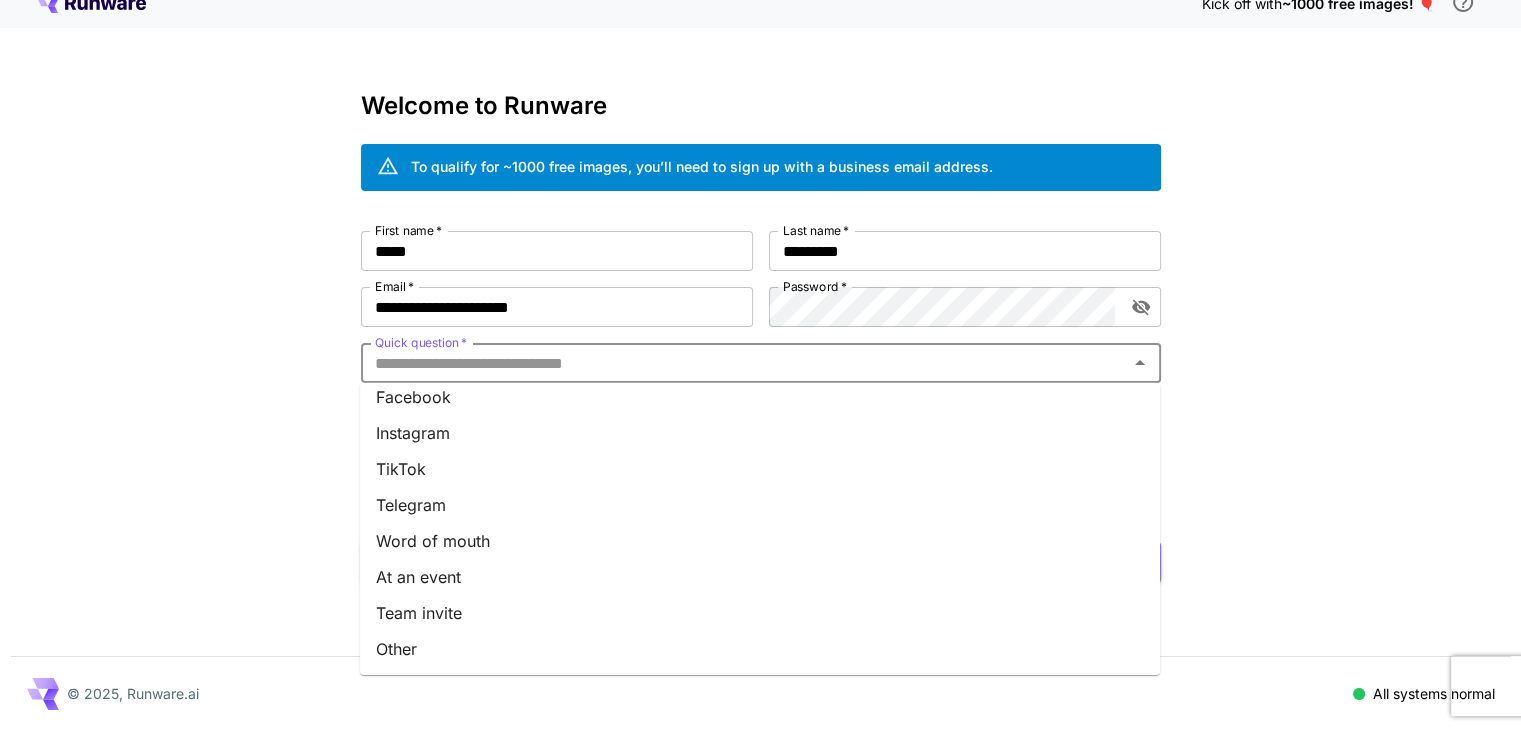 click on "Other" at bounding box center (760, 649) 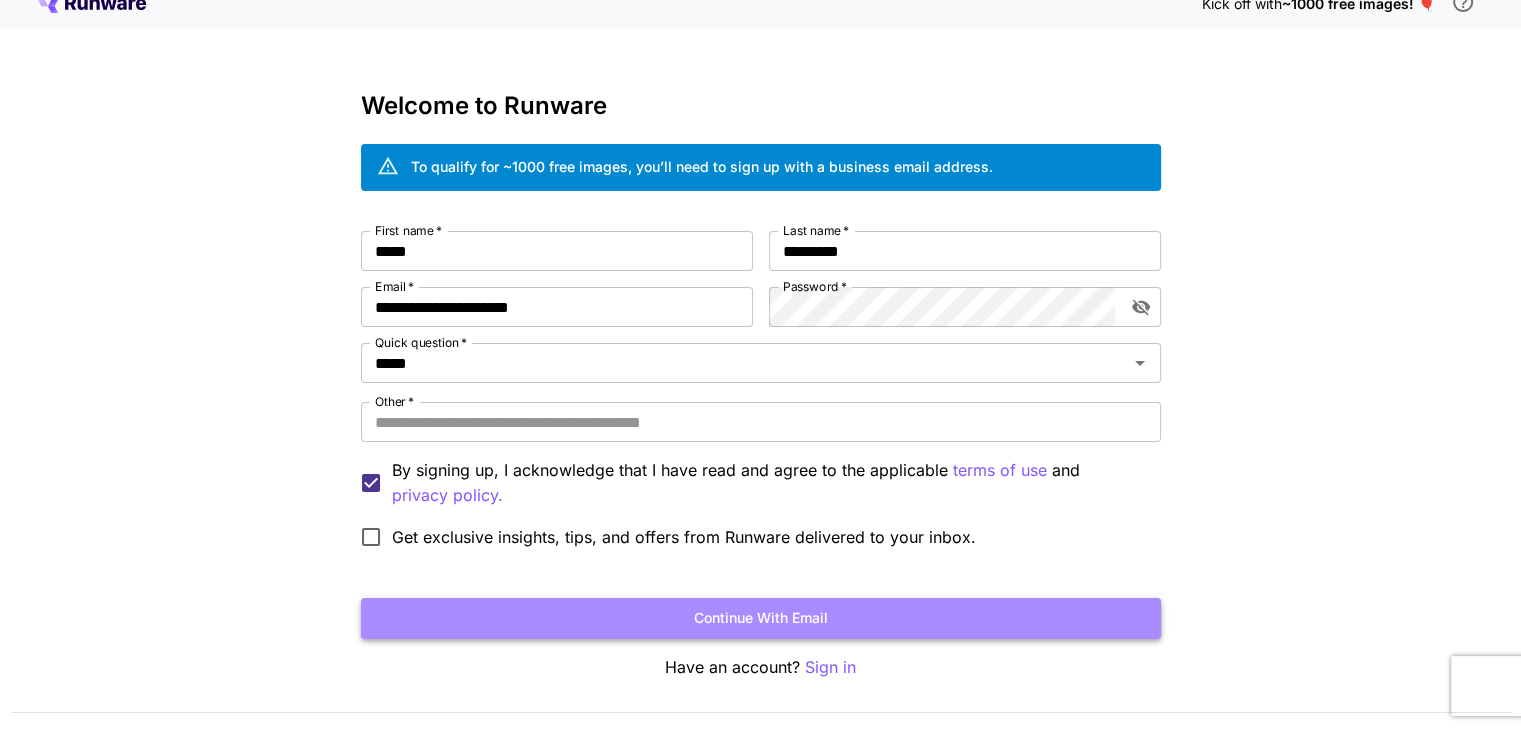click on "Continue with email" at bounding box center (761, 618) 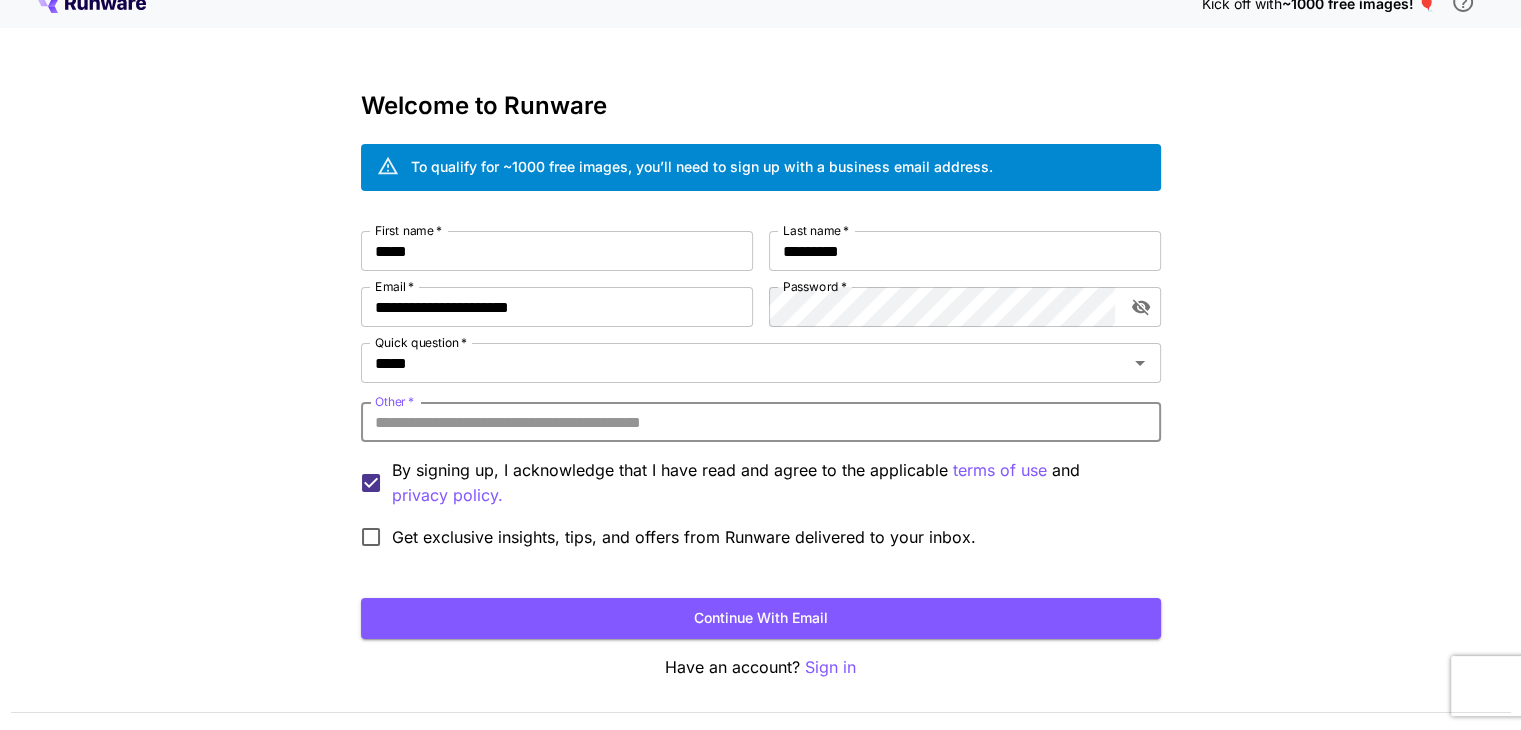 click on "Other   *" at bounding box center (761, 422) 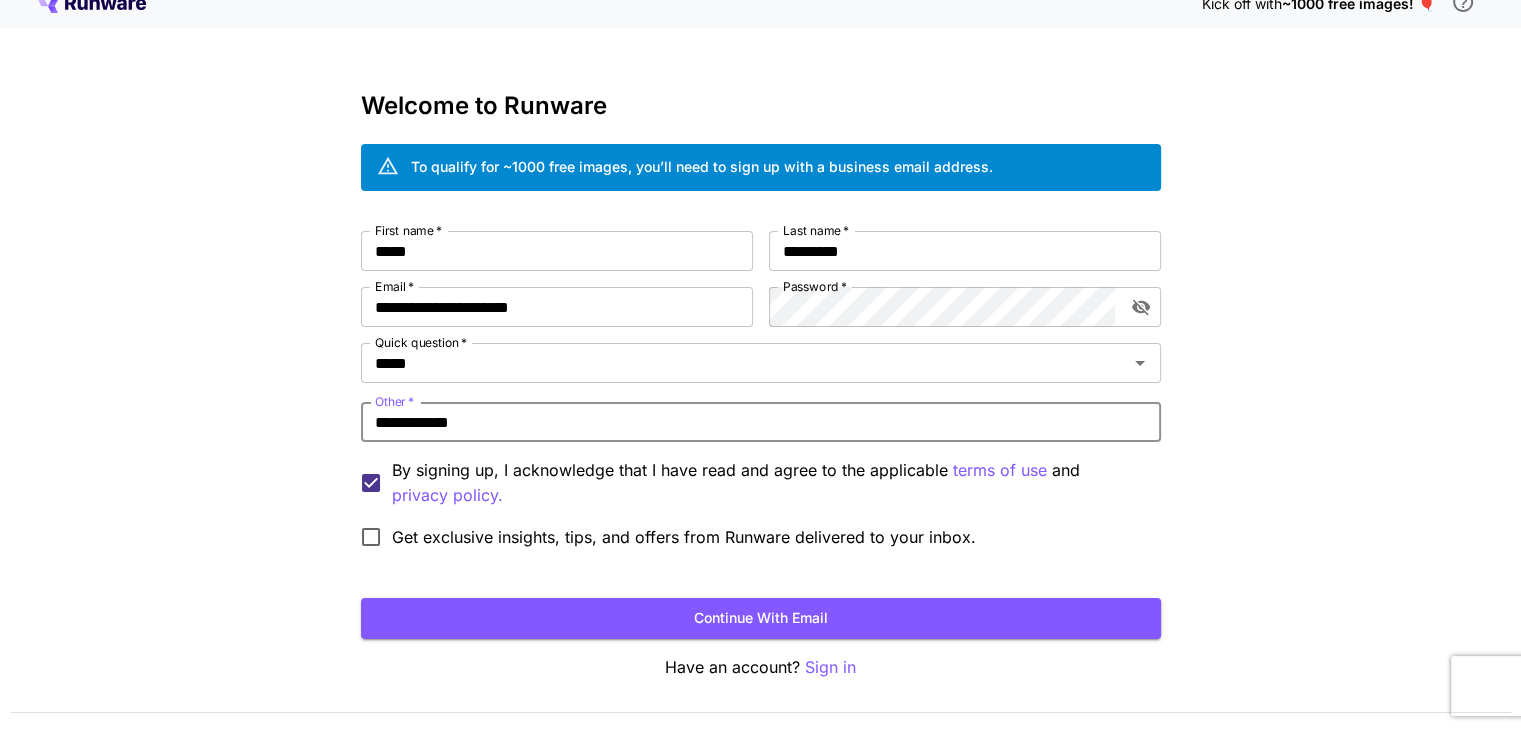 type on "**********" 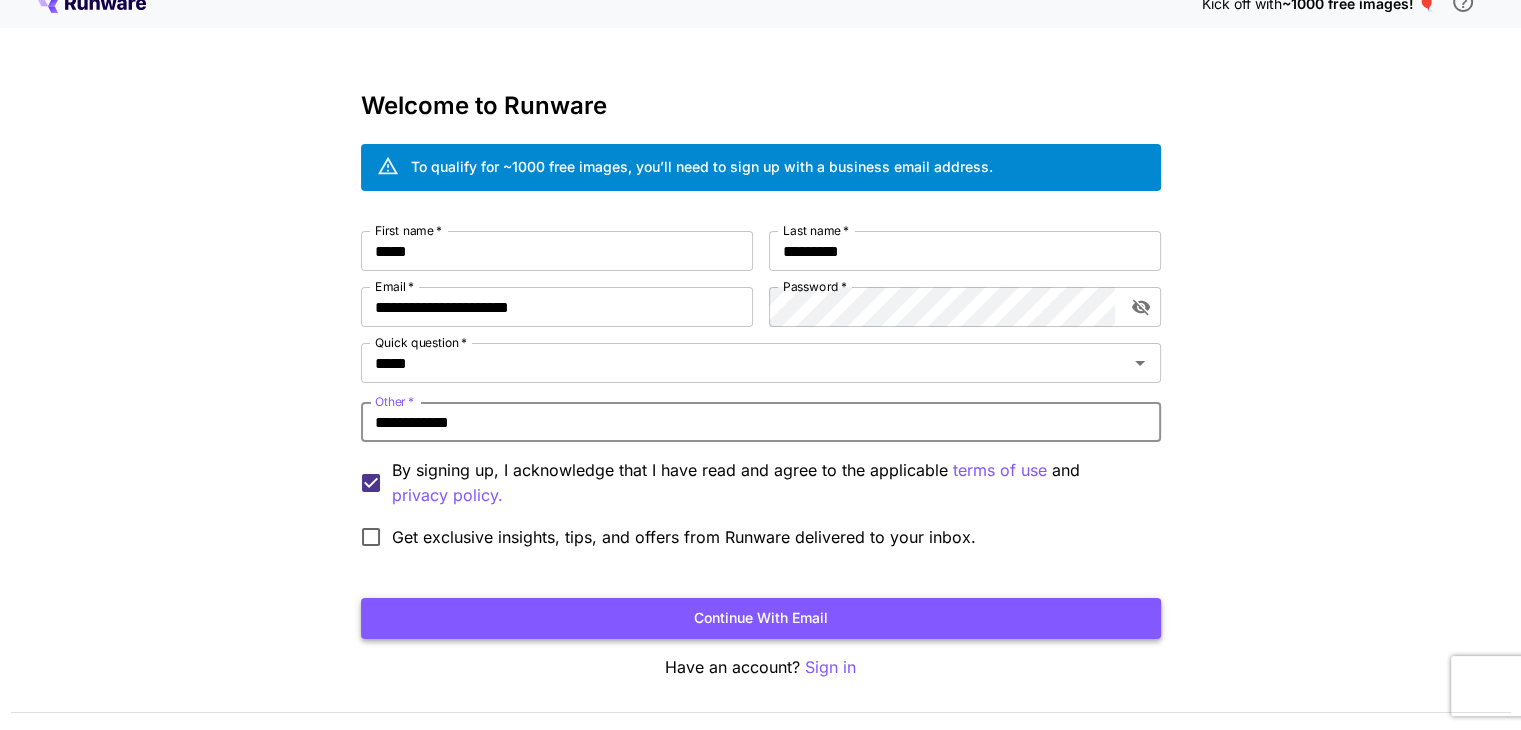 click on "Continue with email" at bounding box center [761, 618] 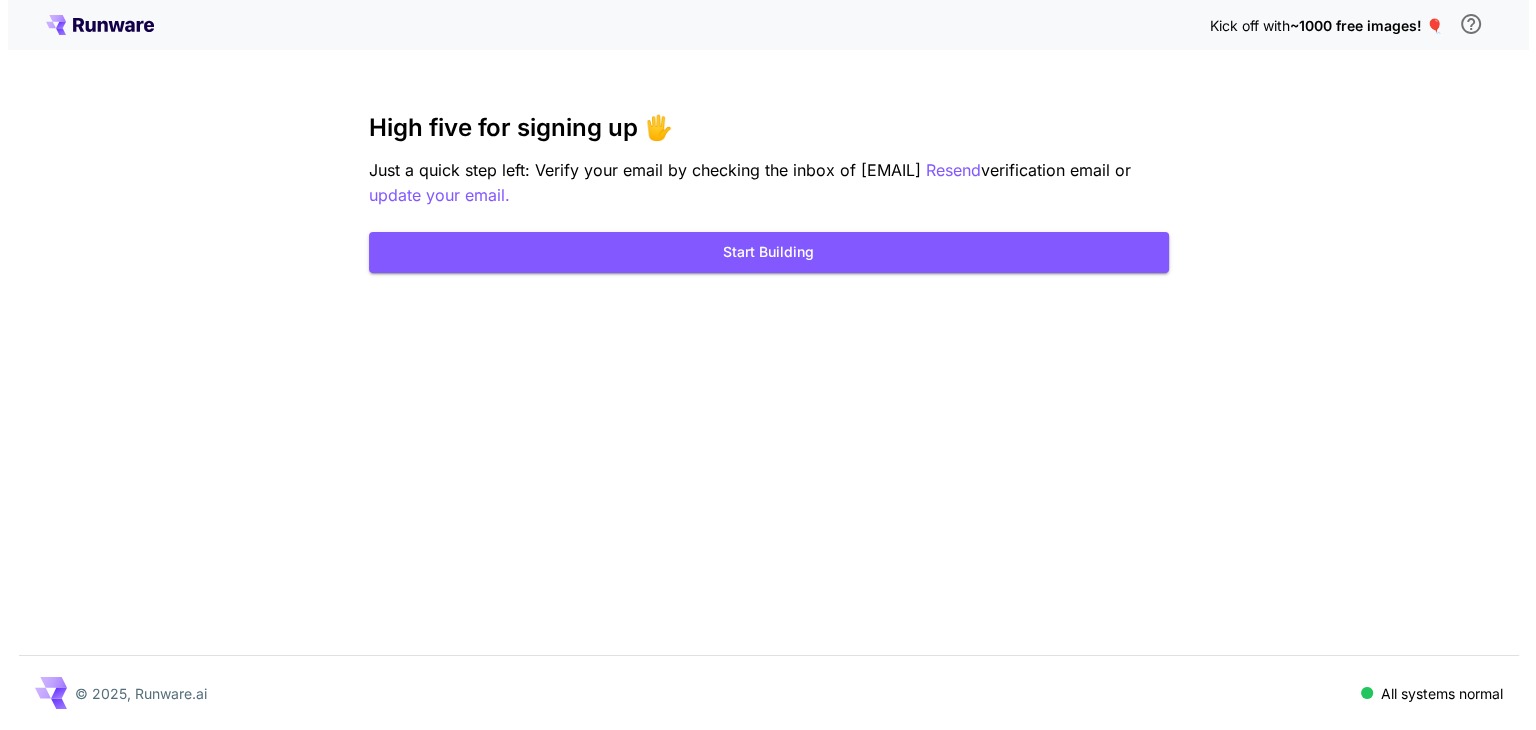 scroll, scrollTop: 0, scrollLeft: 0, axis: both 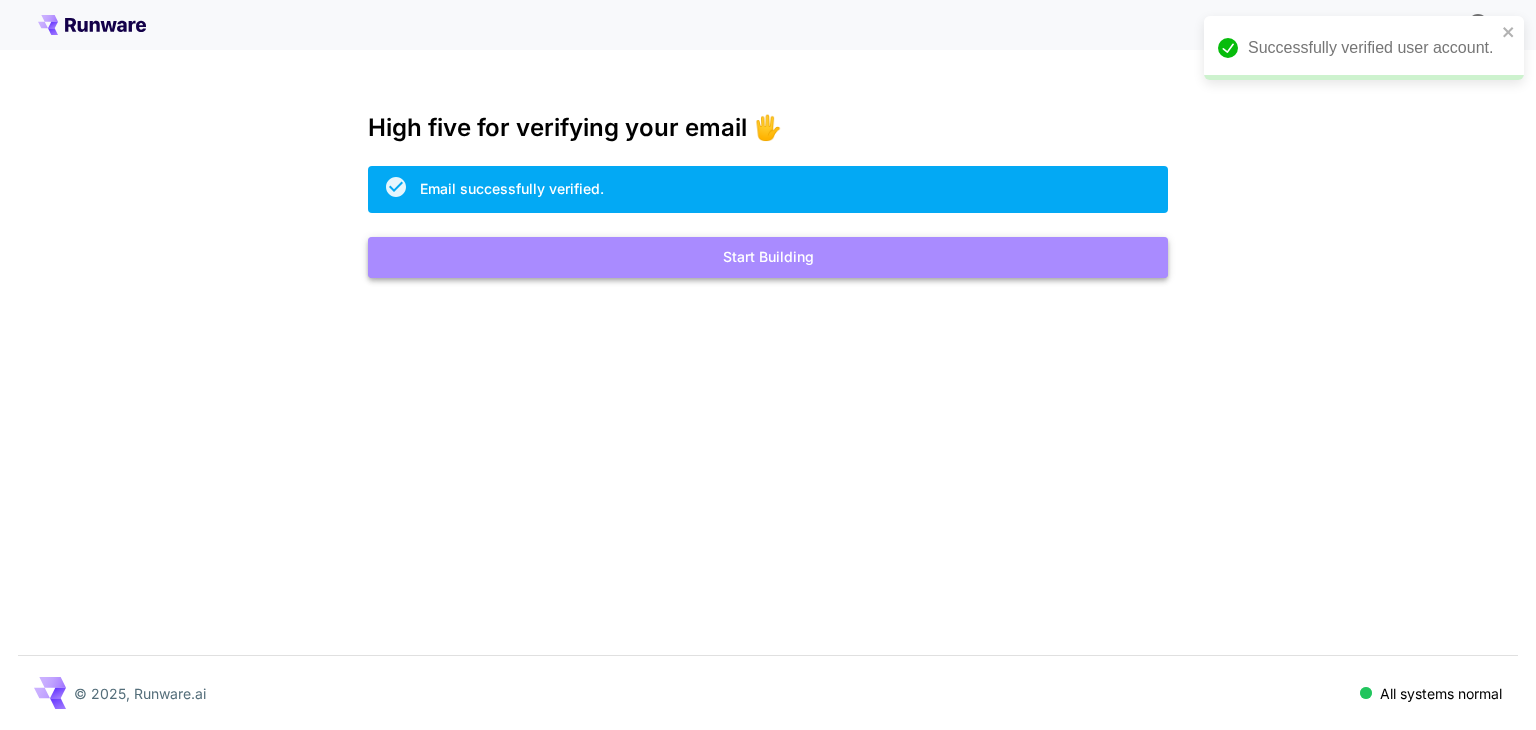click on "Start Building" at bounding box center [768, 257] 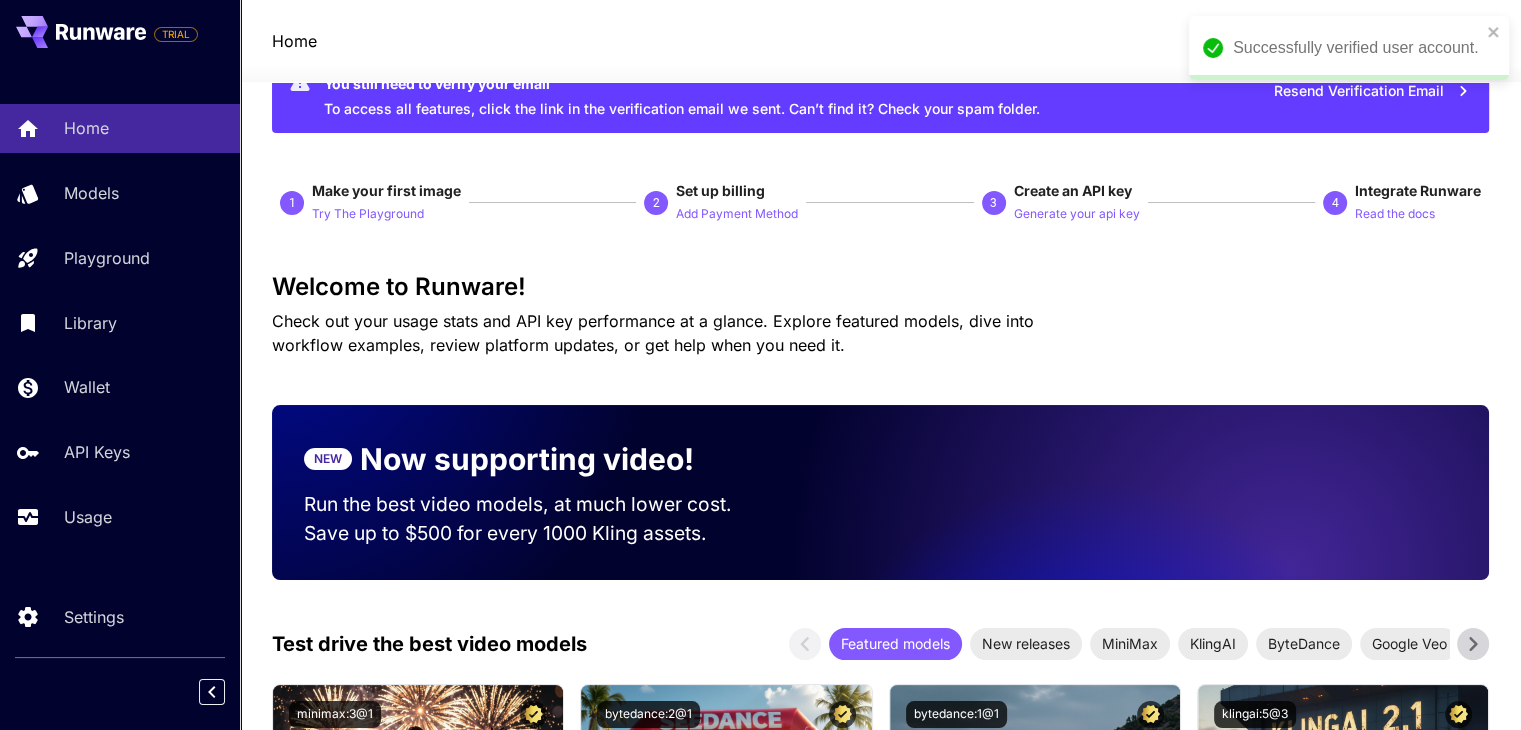 scroll, scrollTop: 100, scrollLeft: 0, axis: vertical 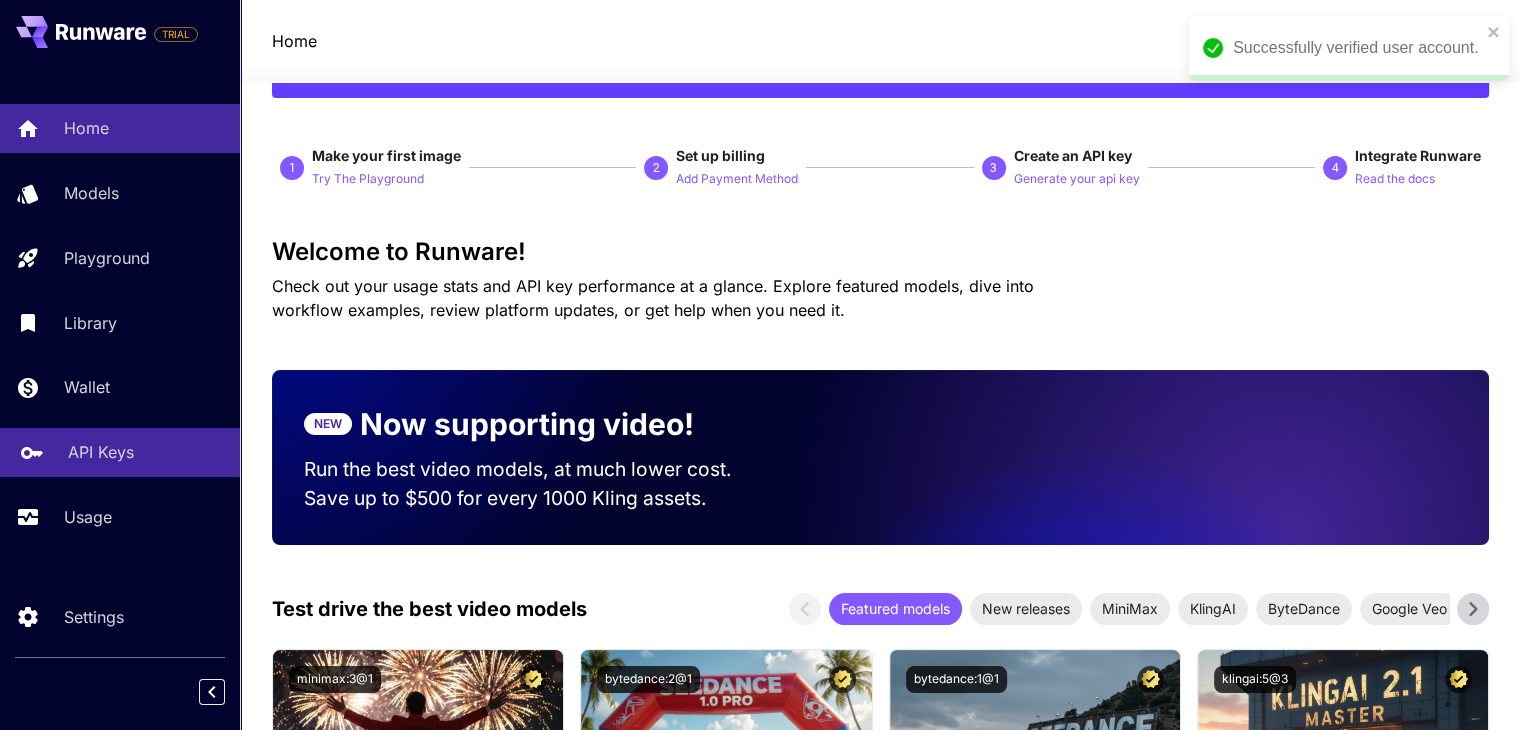 click on "API Keys" at bounding box center [101, 452] 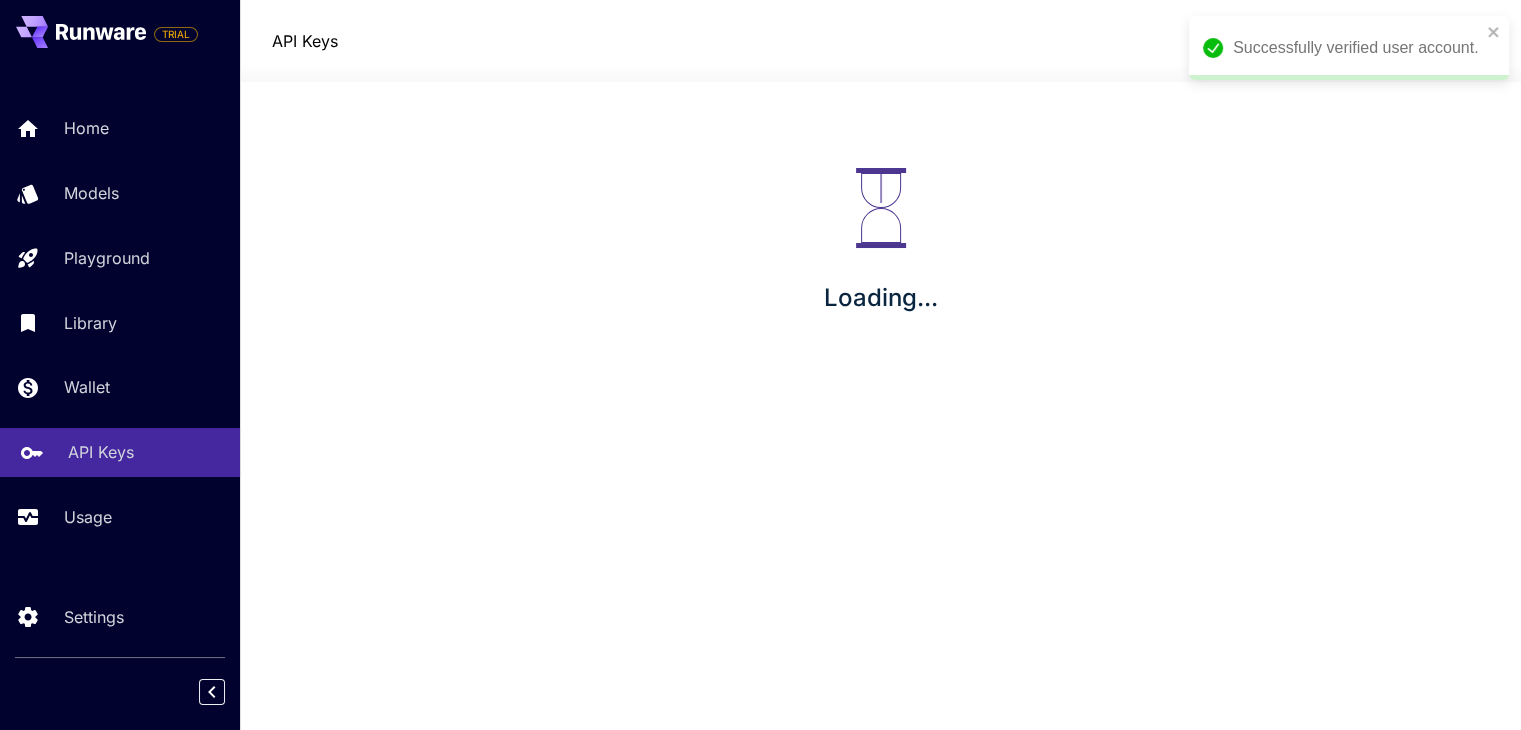 scroll, scrollTop: 0, scrollLeft: 0, axis: both 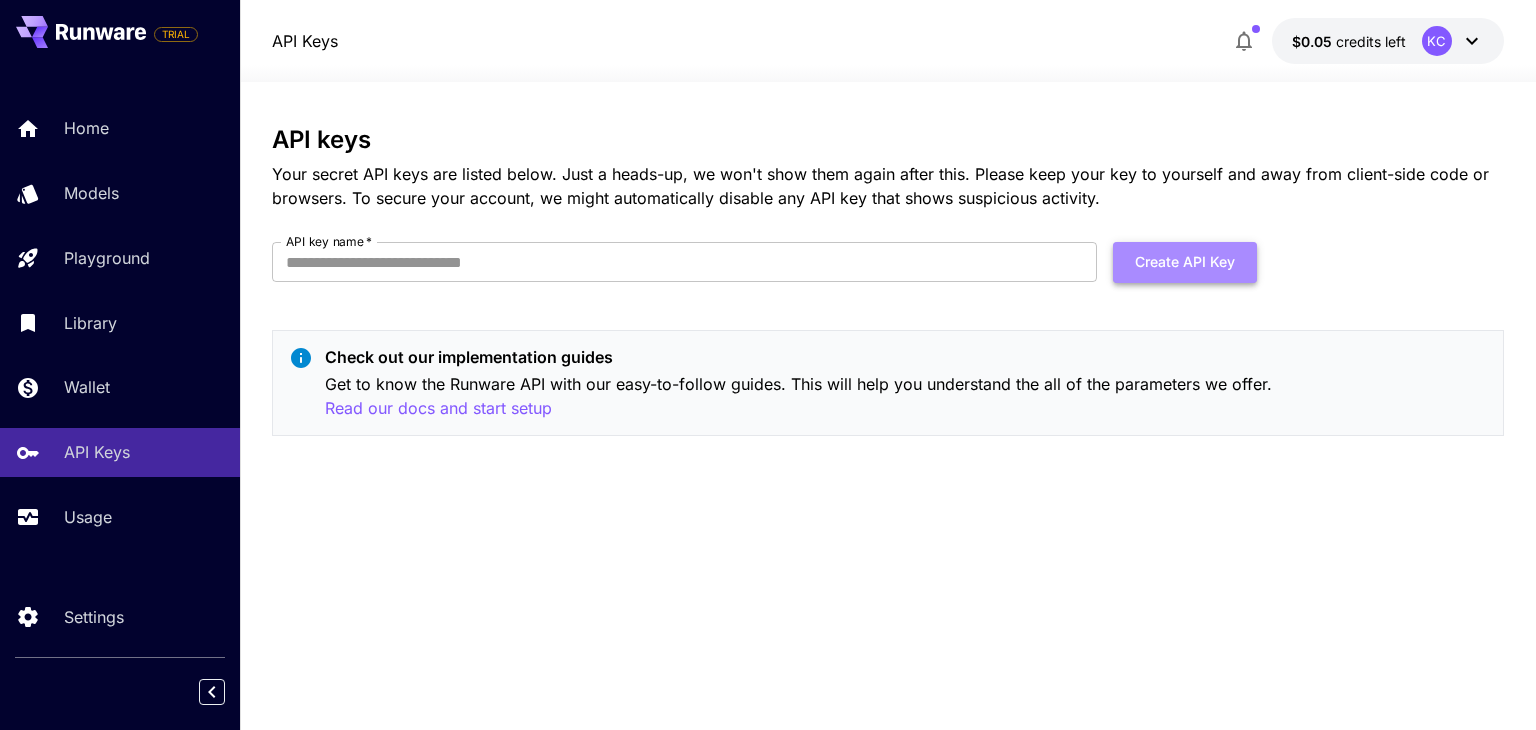 click on "Create API Key" at bounding box center [1185, 262] 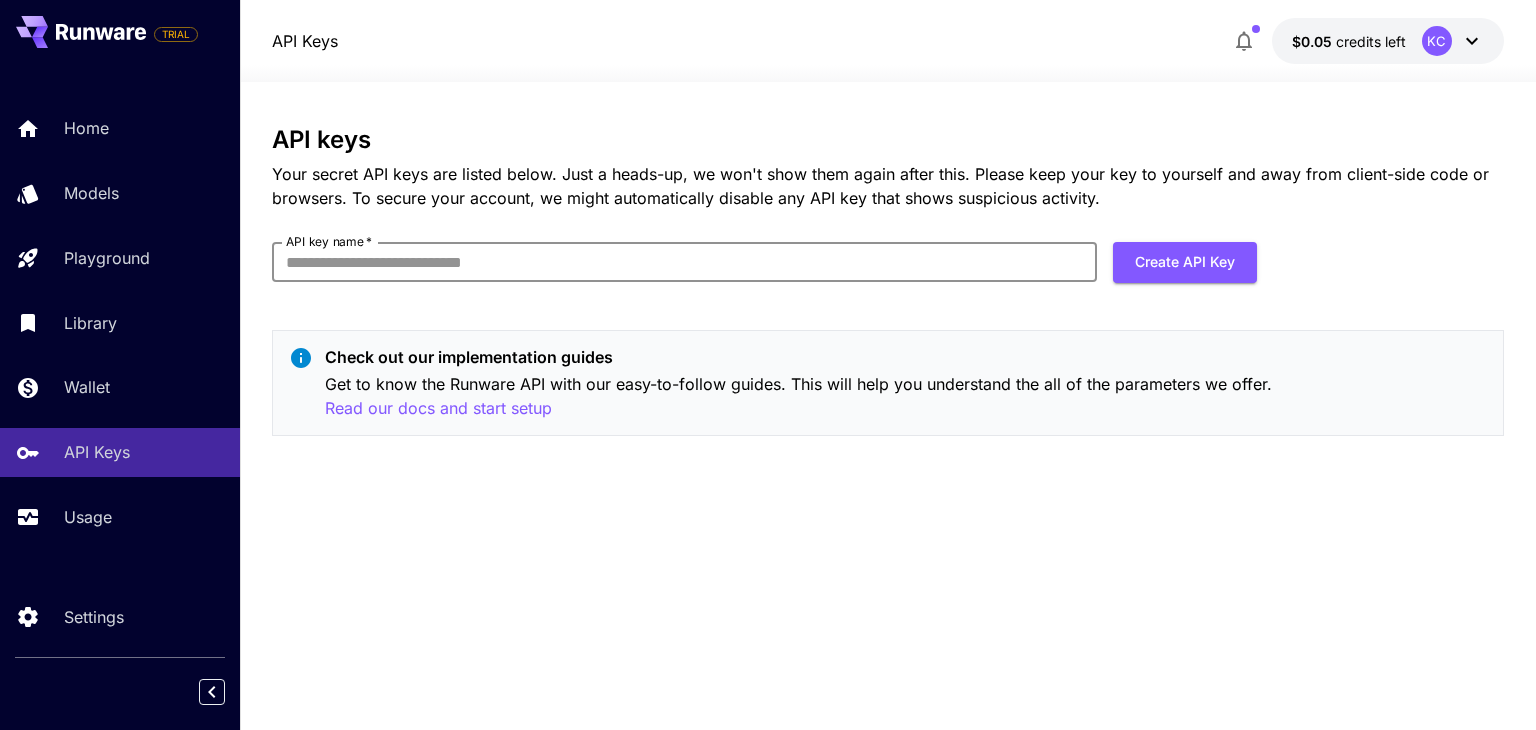 click on "API key name   *" at bounding box center [684, 262] 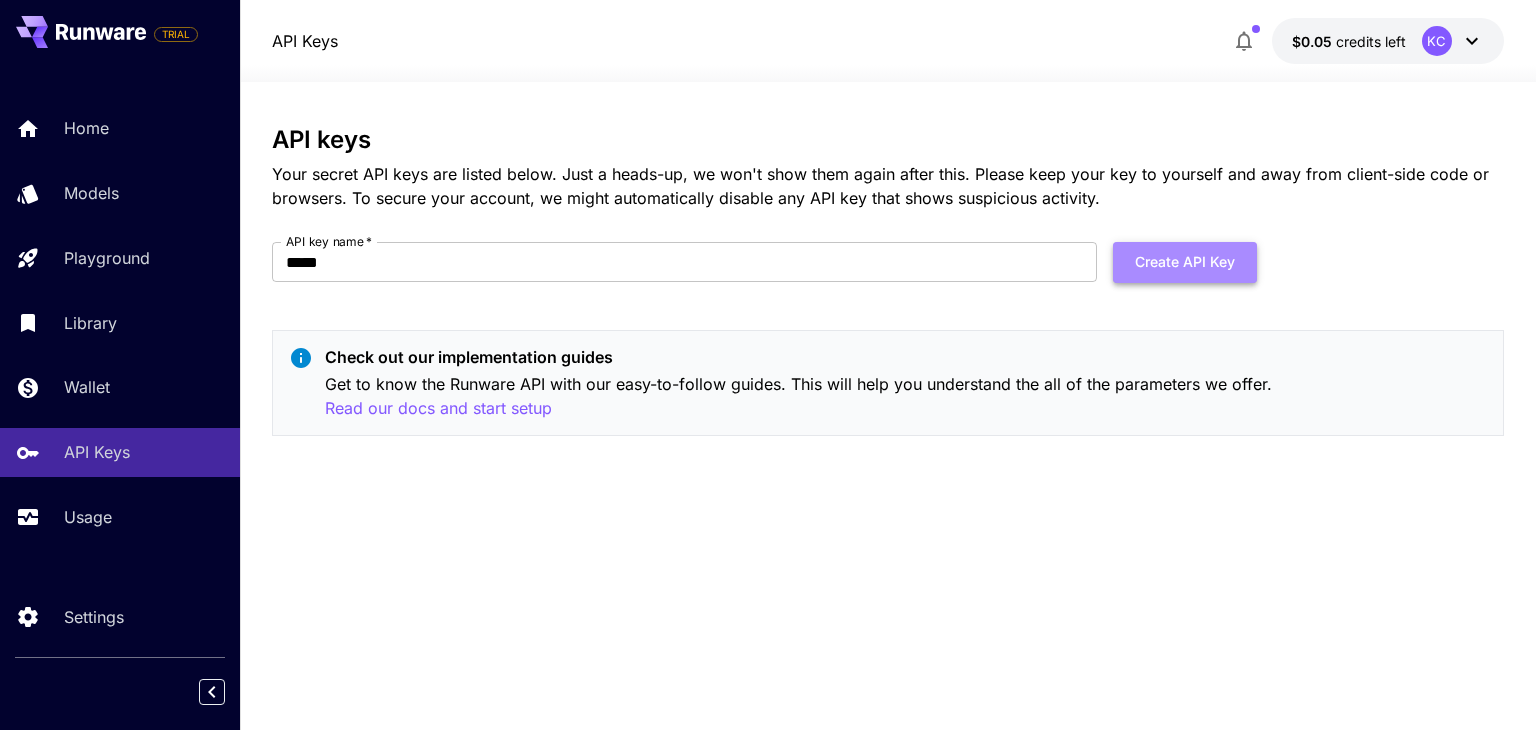 click on "Create API Key" at bounding box center [1185, 262] 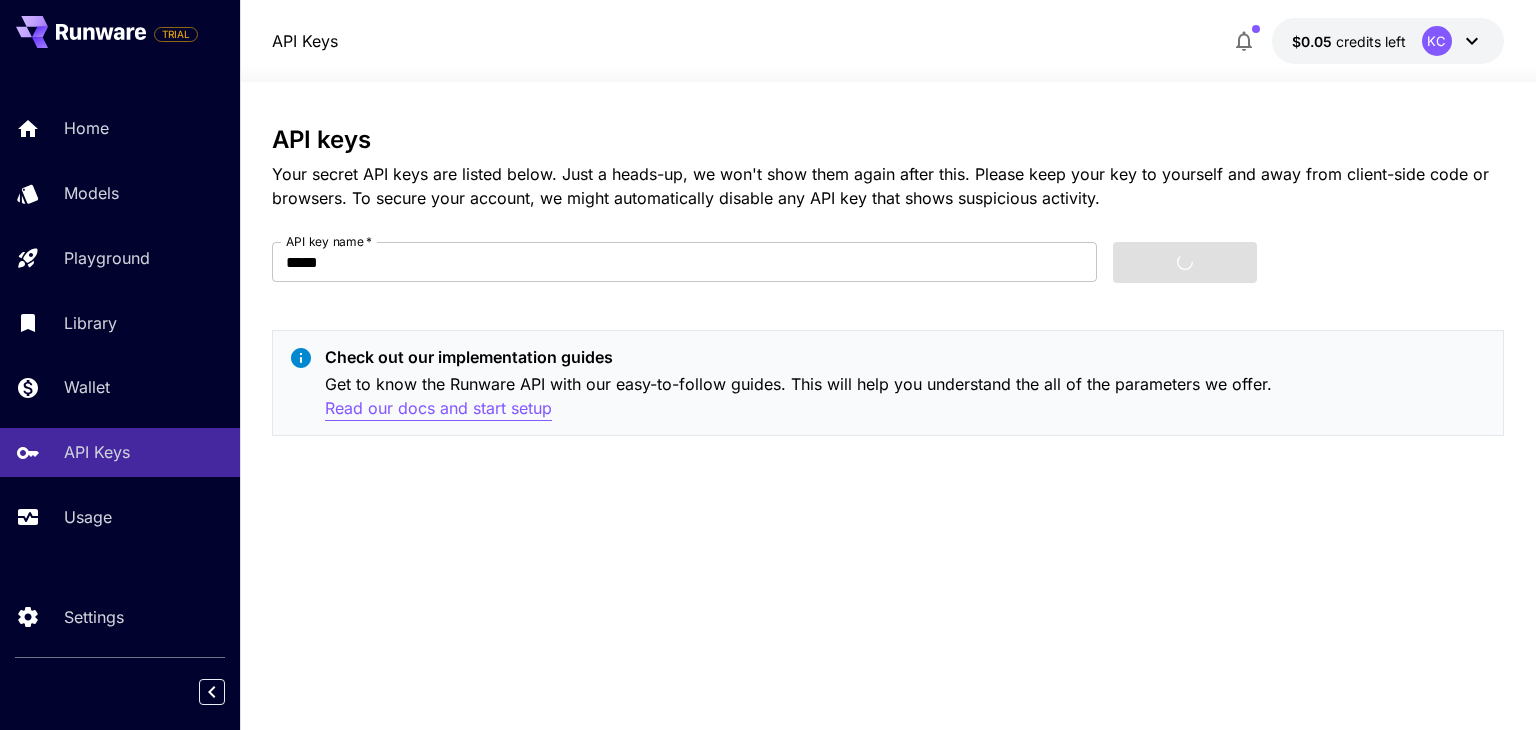click on "Read our docs and start setup" at bounding box center (438, 408) 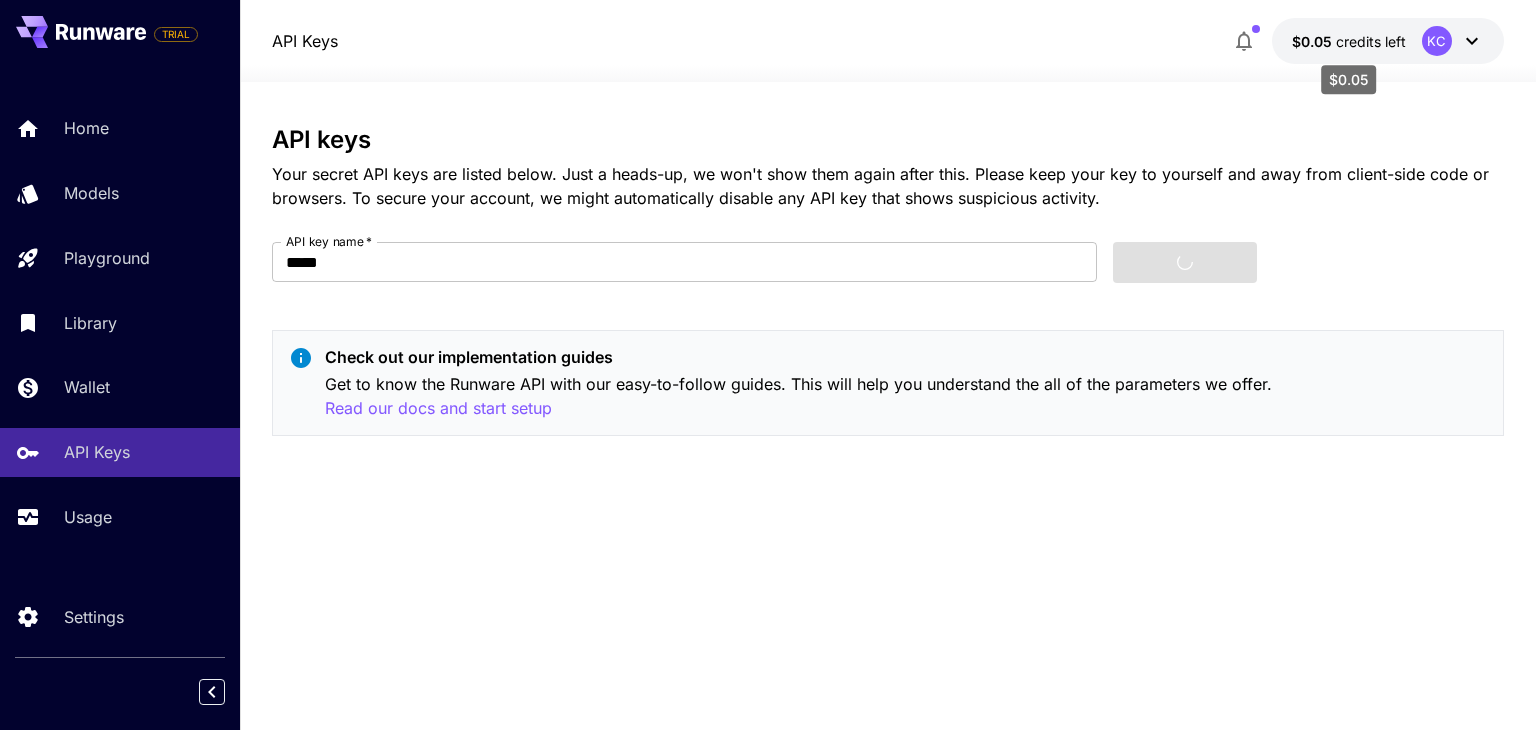 click on "$0.05    credits left  KC" at bounding box center (1388, 41) 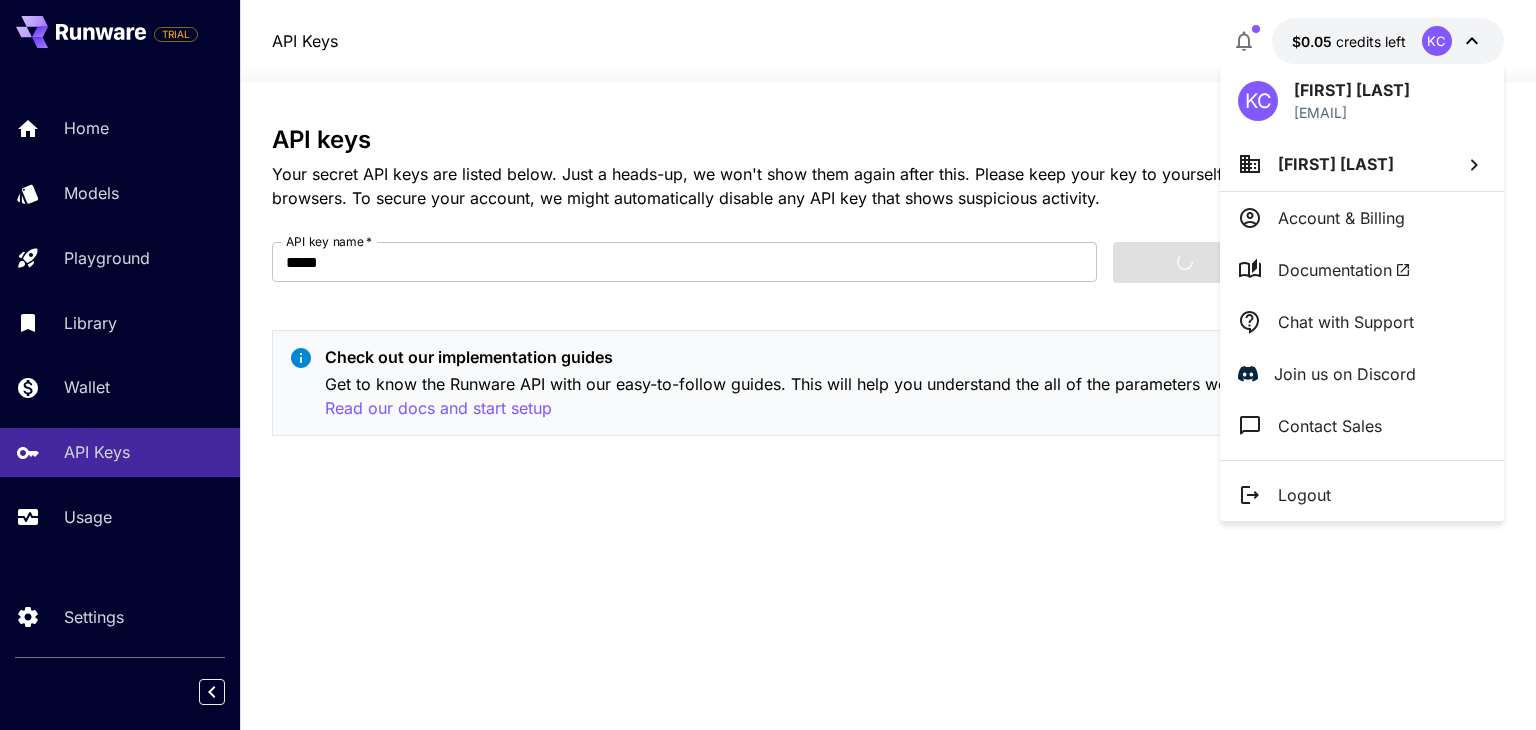 click on "Account & Billing" at bounding box center [1341, 218] 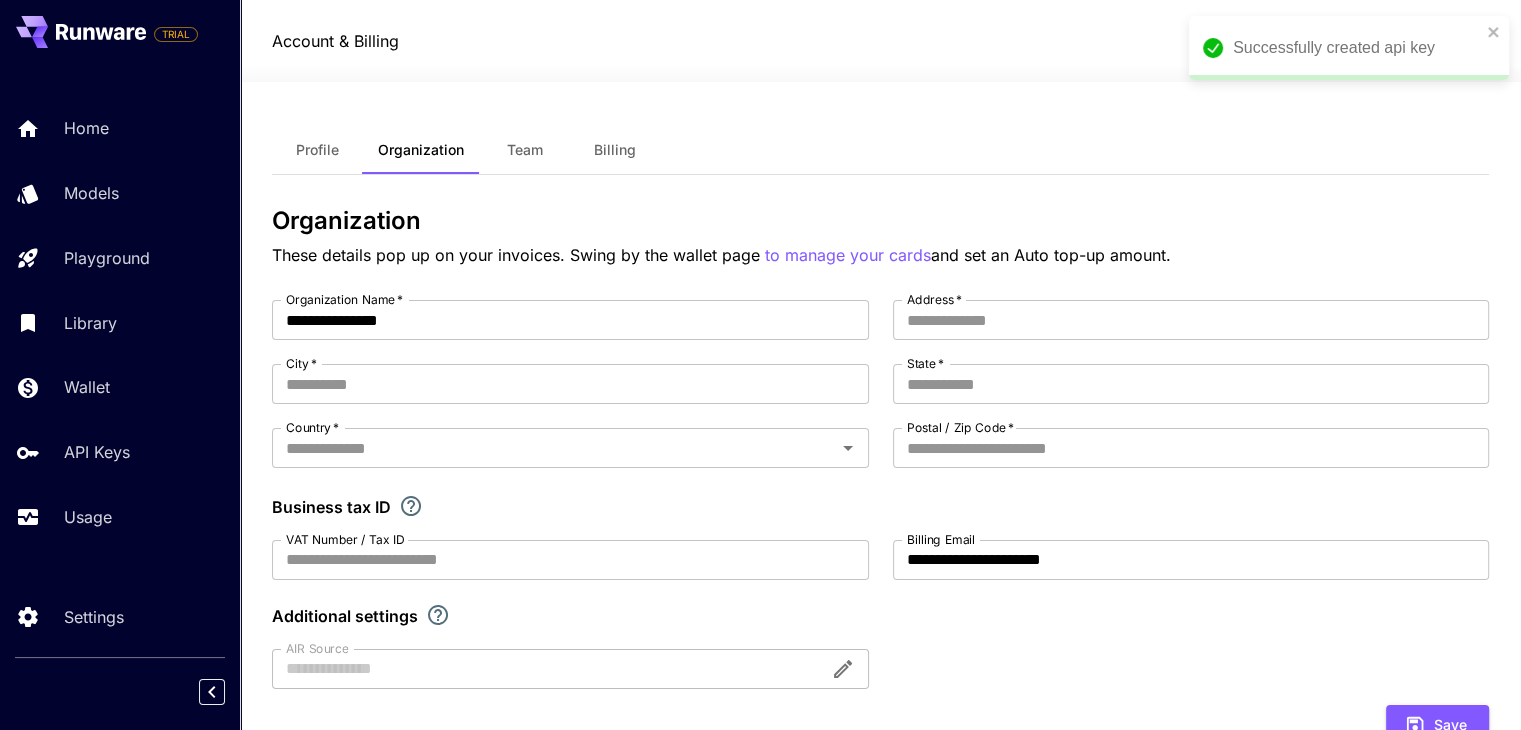 click on "Successfully created api key" at bounding box center [1357, 48] 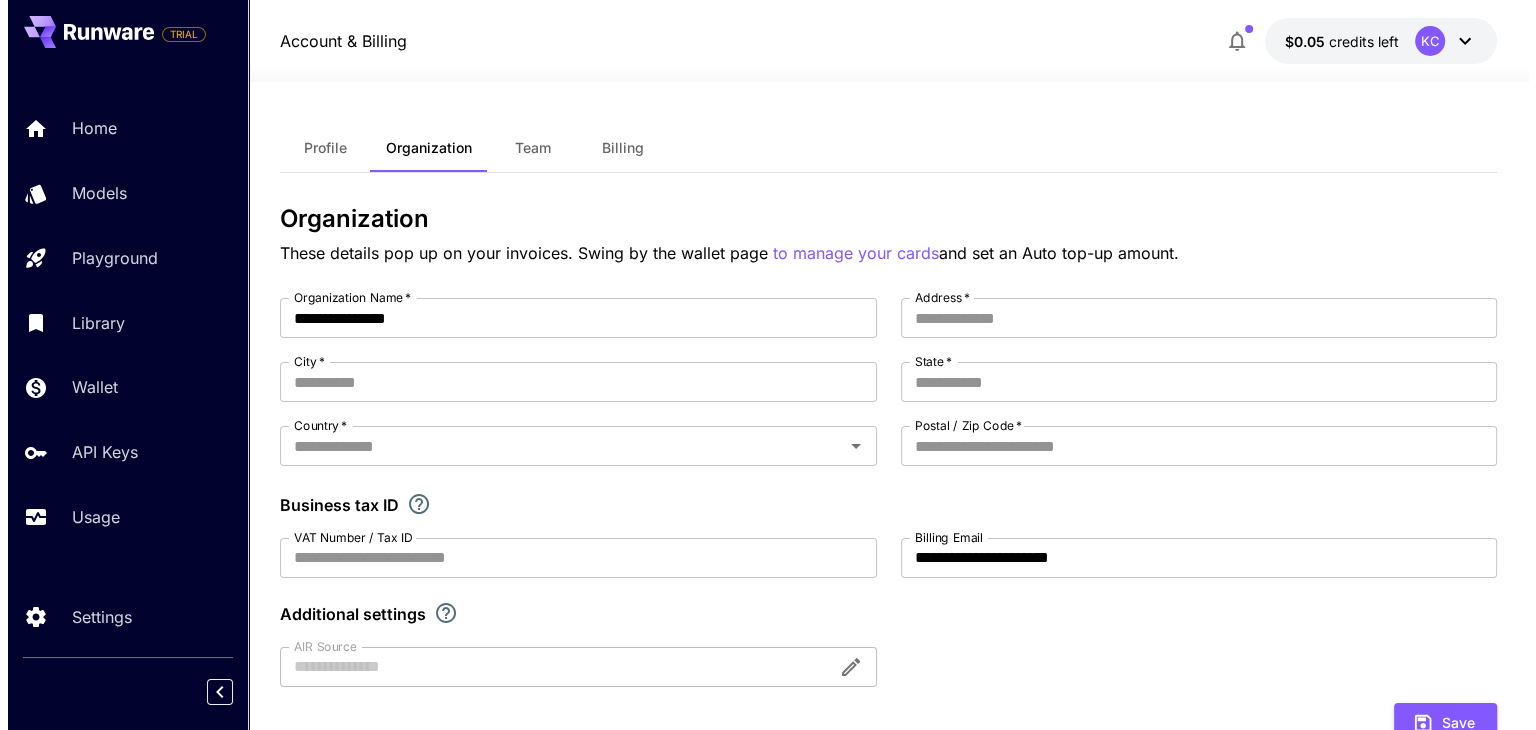 scroll, scrollTop: 0, scrollLeft: 0, axis: both 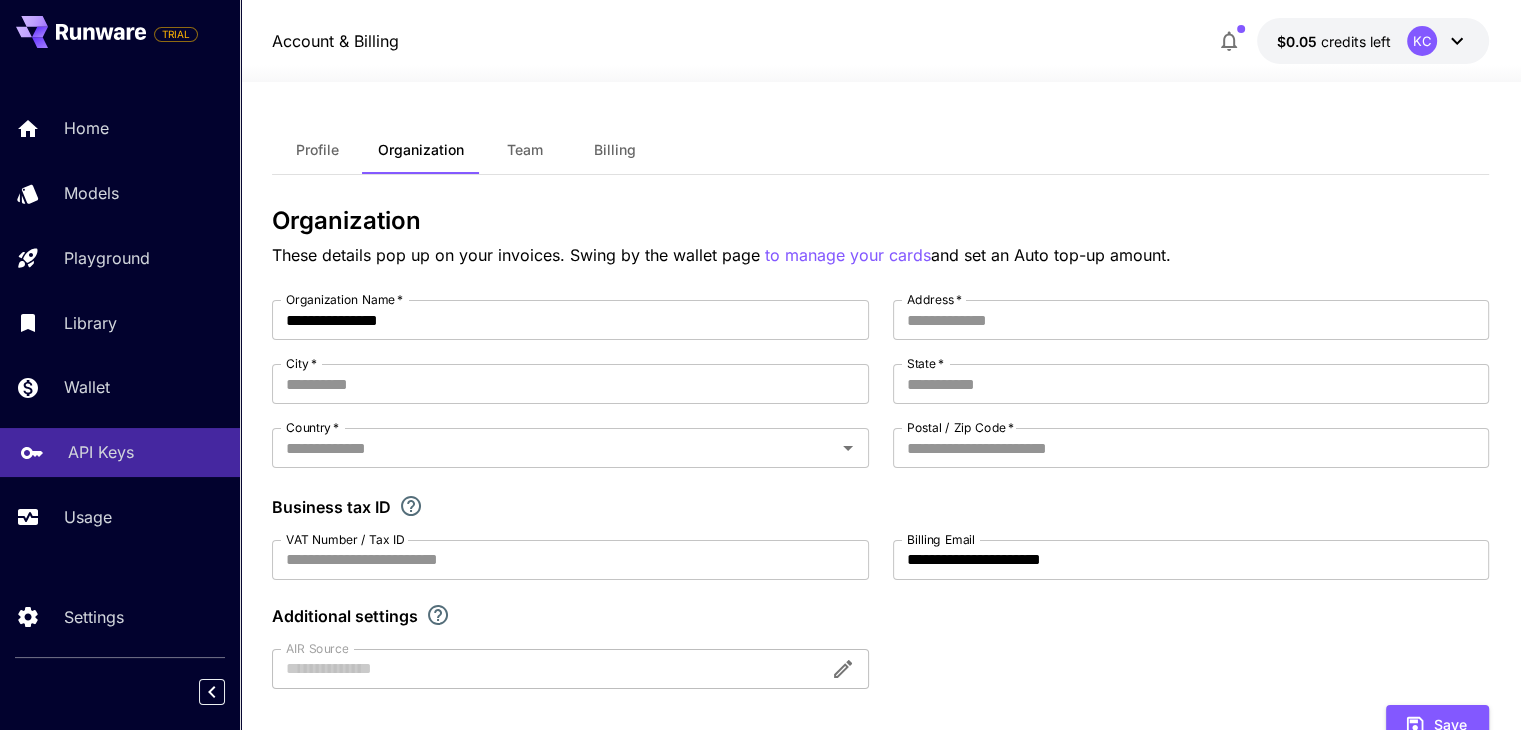 click on "API Keys" at bounding box center (120, 452) 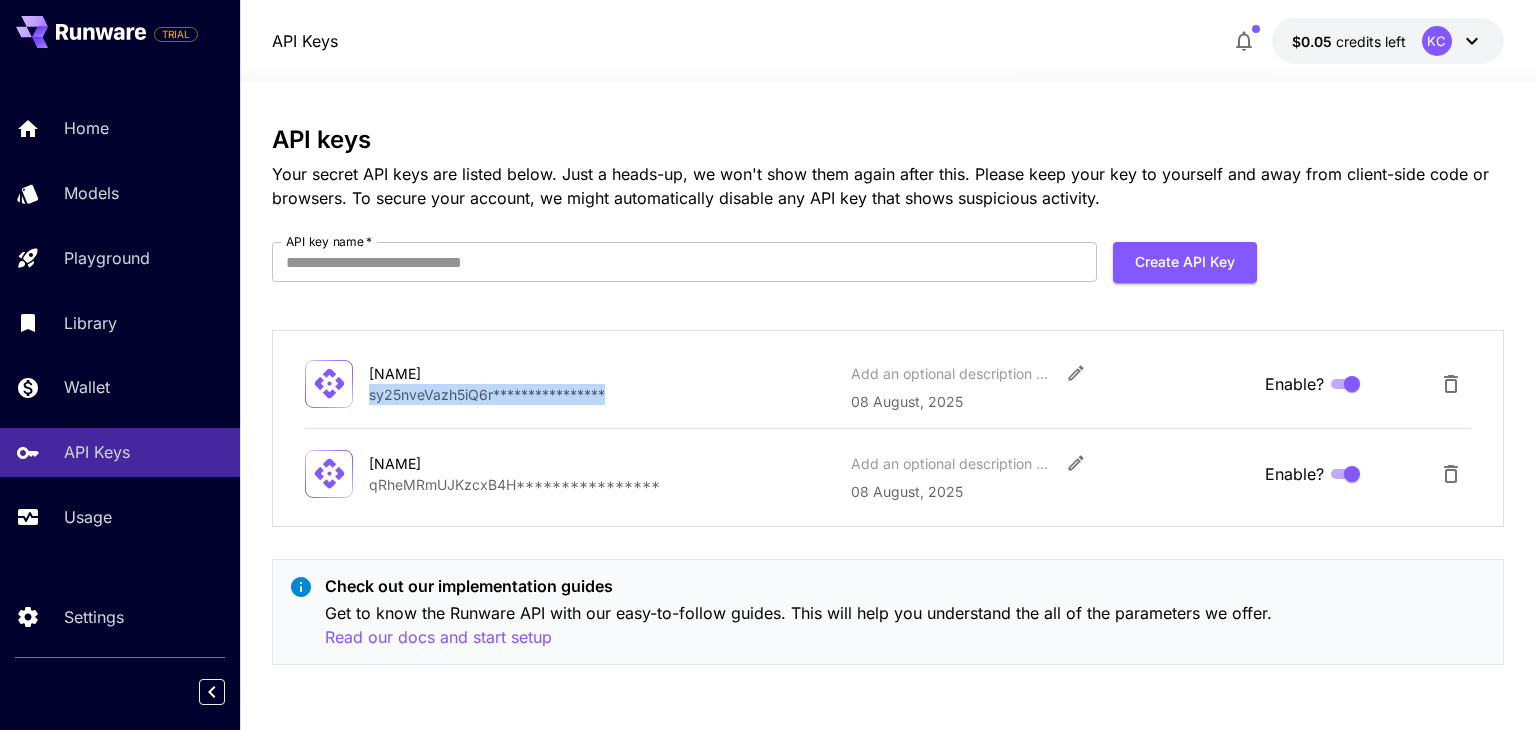 drag, startPoint x: 368, startPoint y: 388, endPoint x: 636, endPoint y: 397, distance: 268.15106 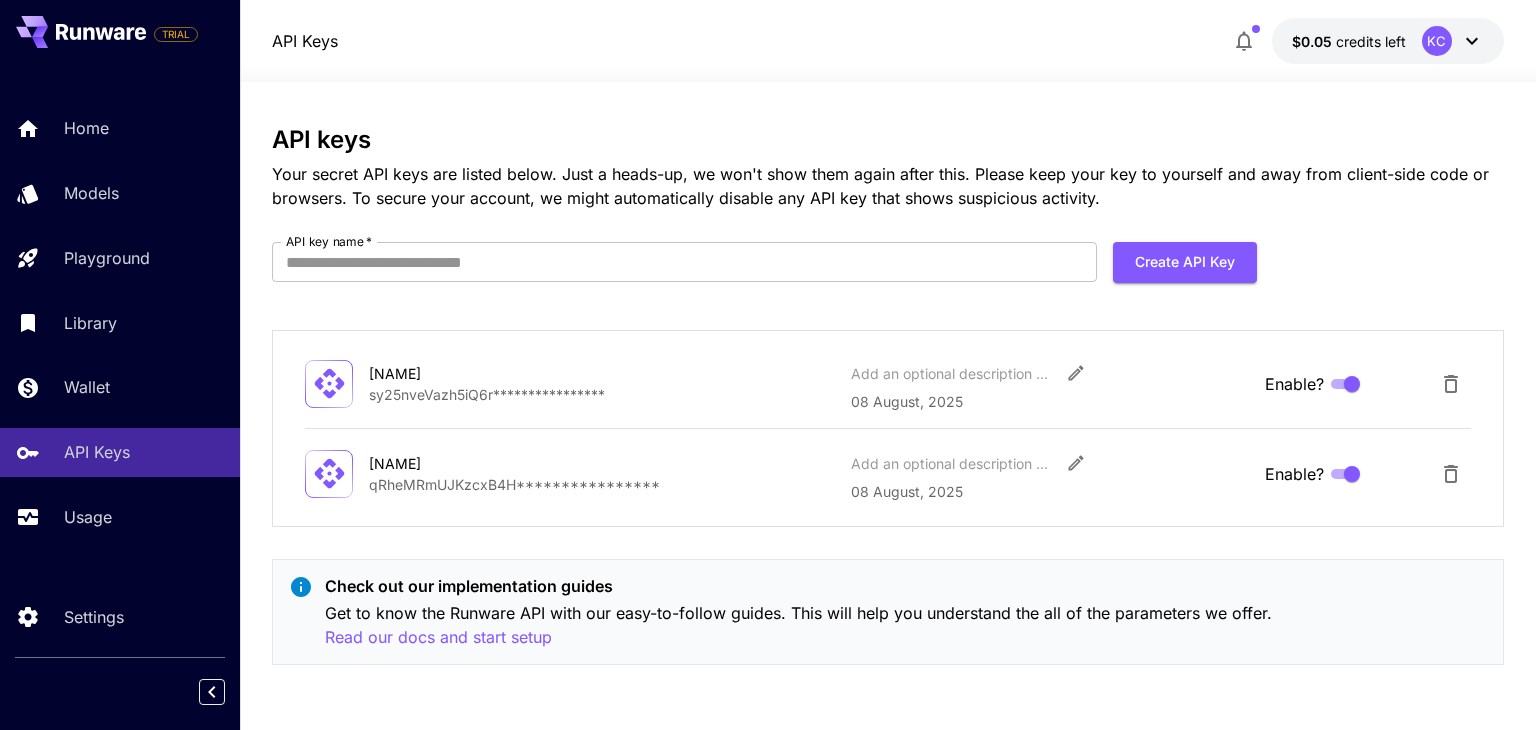 click on "Karla" at bounding box center (602, 373) 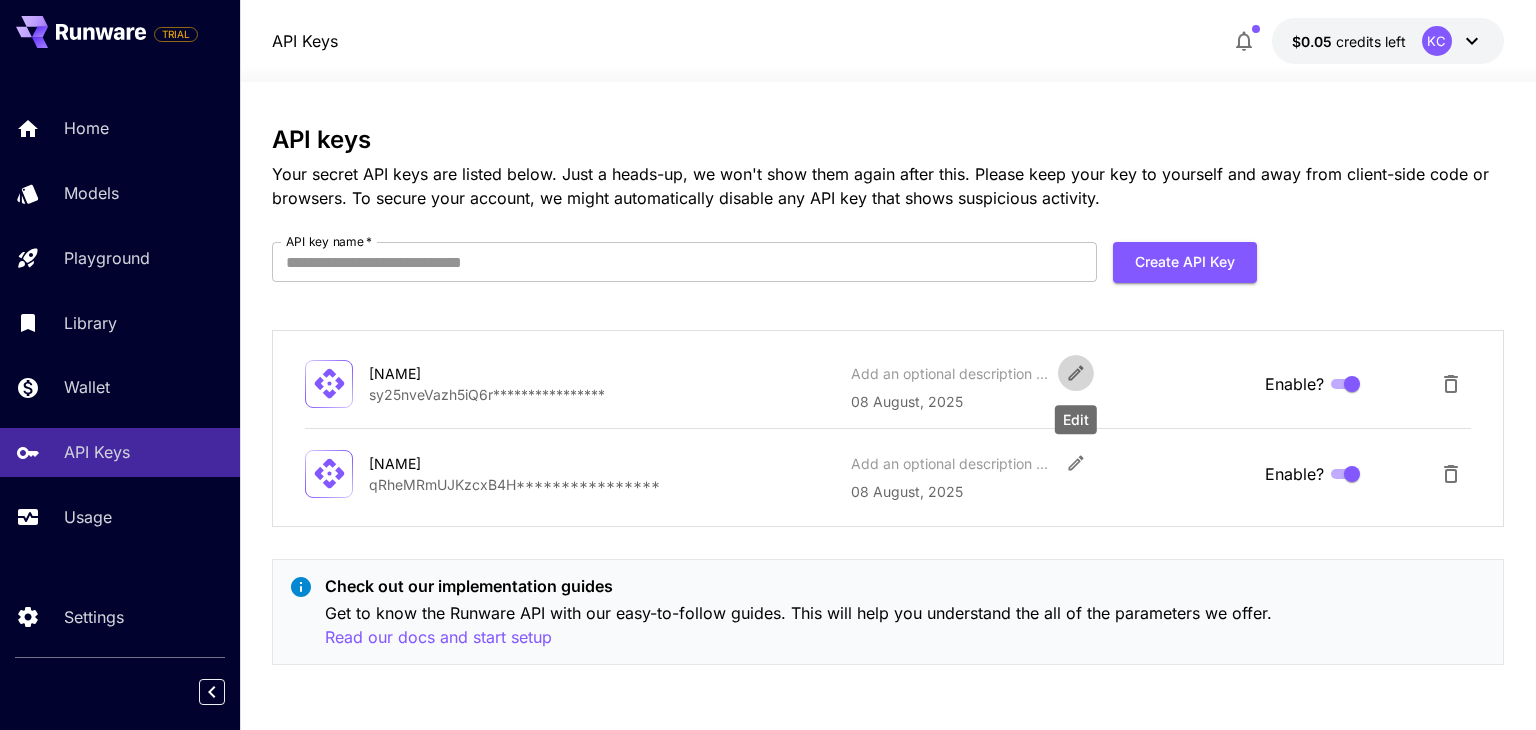 click 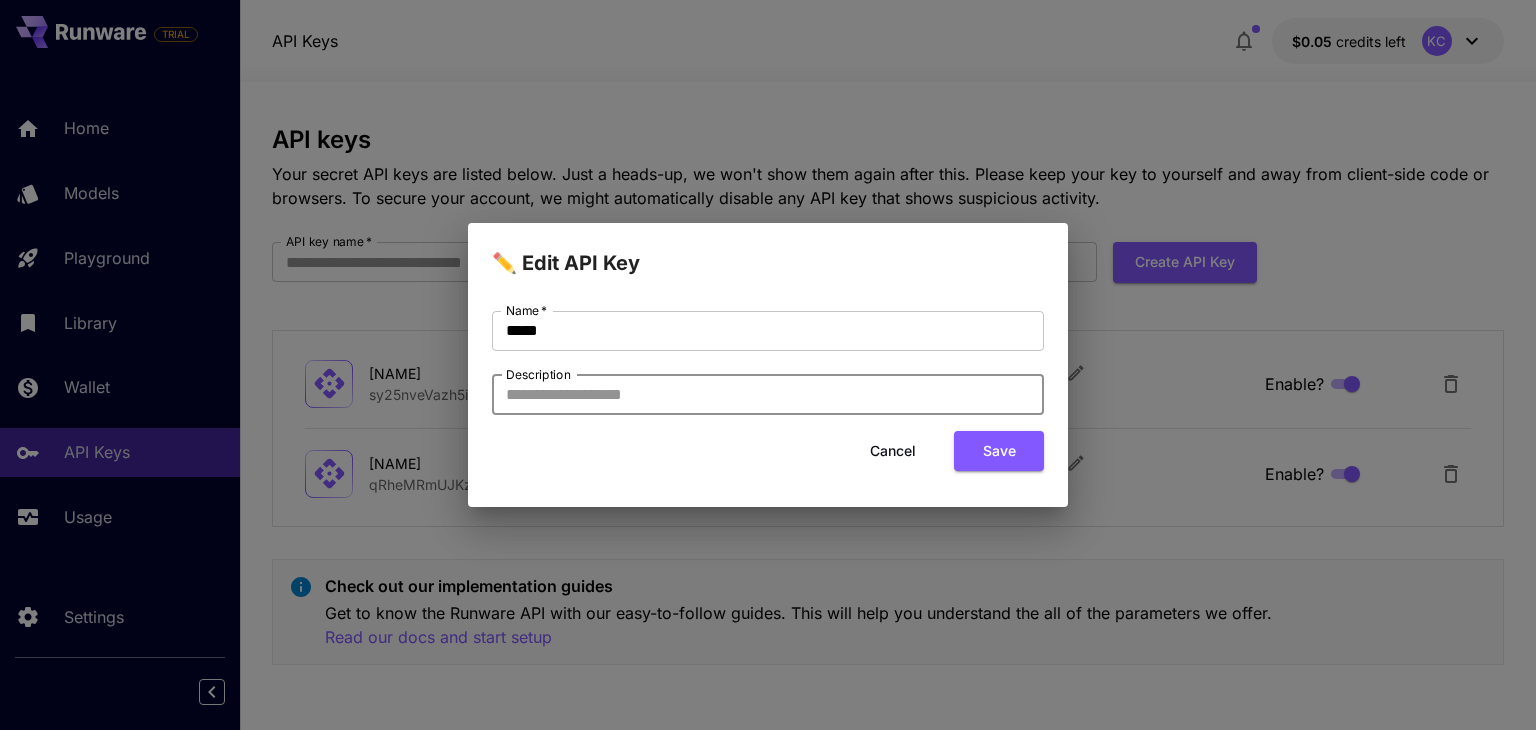 click on "Description" at bounding box center [768, 395] 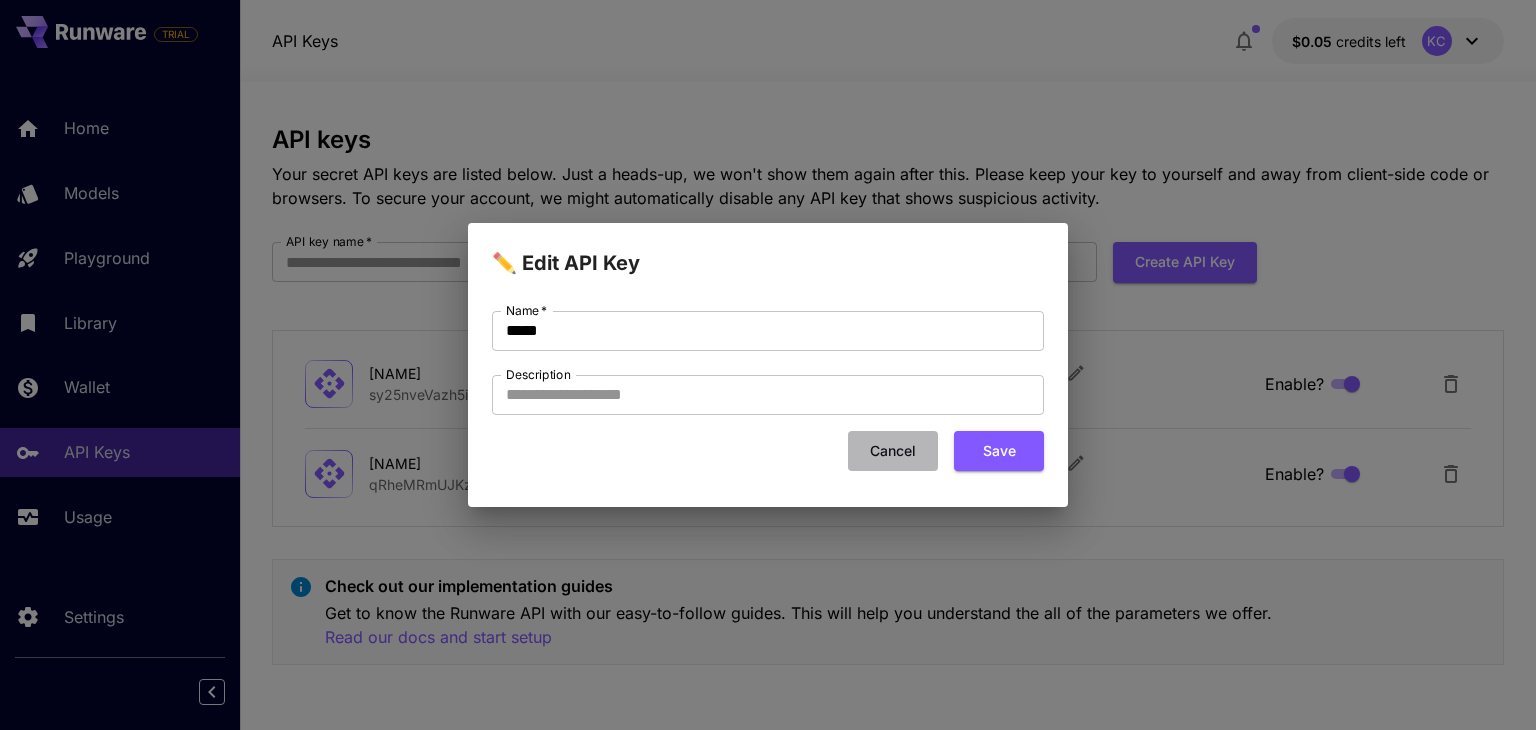 click on "Cancel" at bounding box center (893, 451) 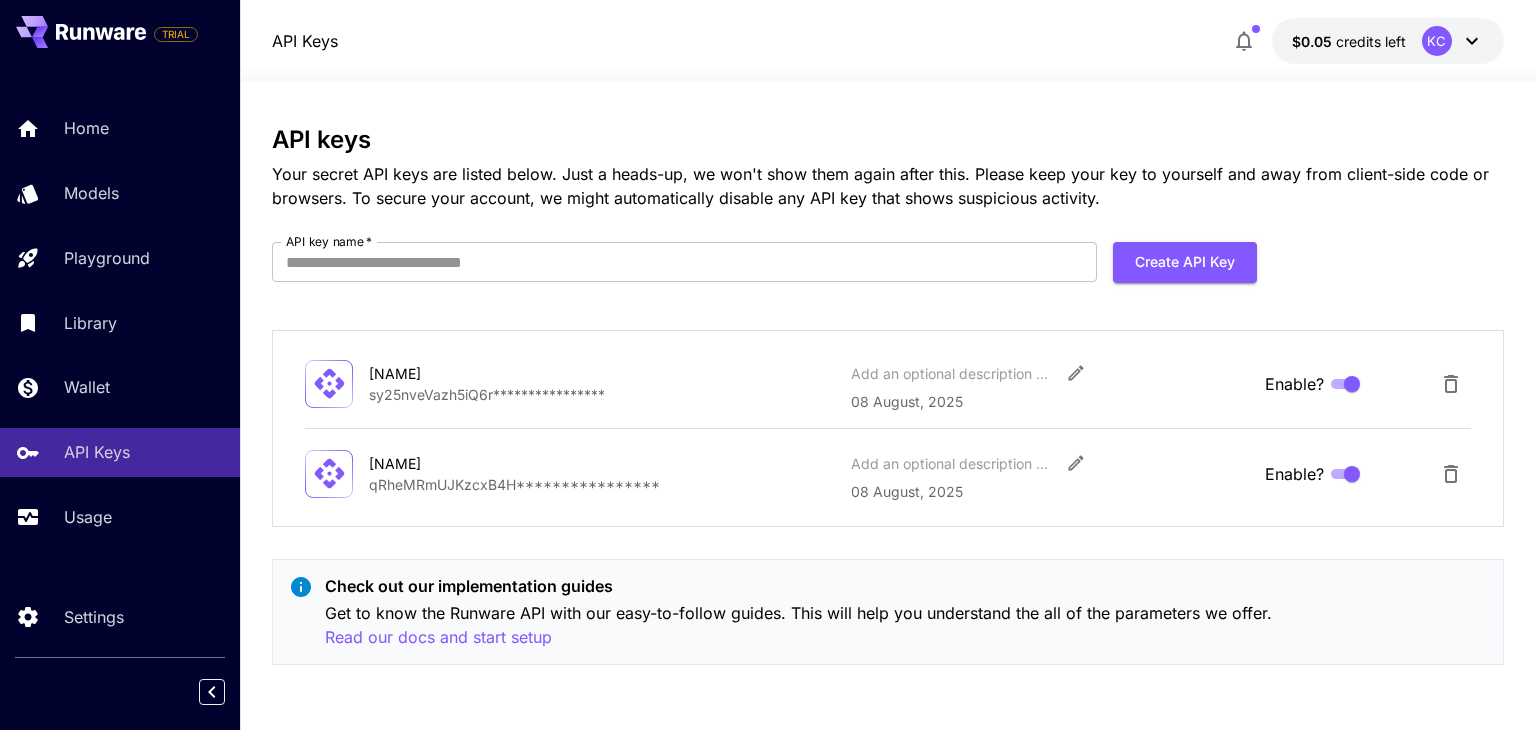 click 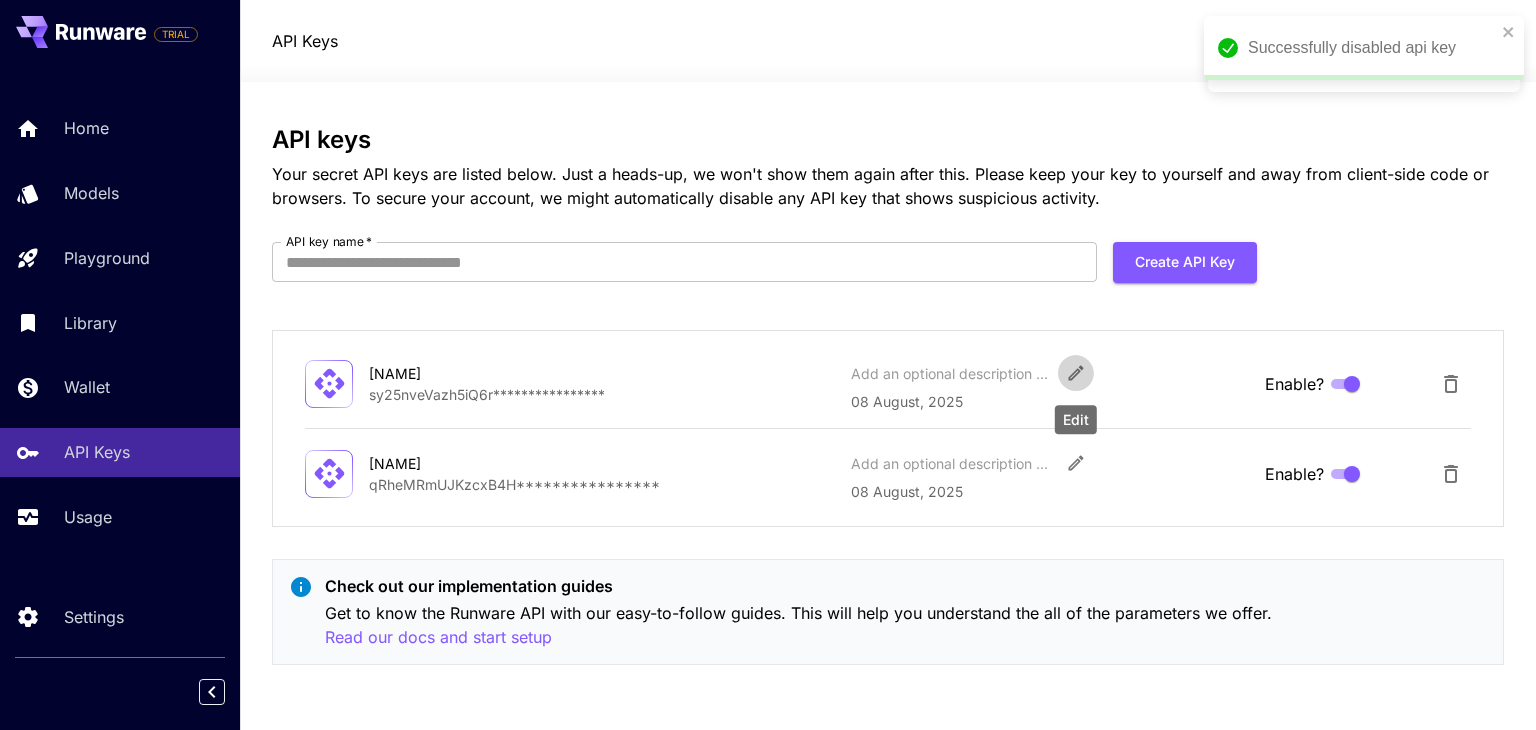 click 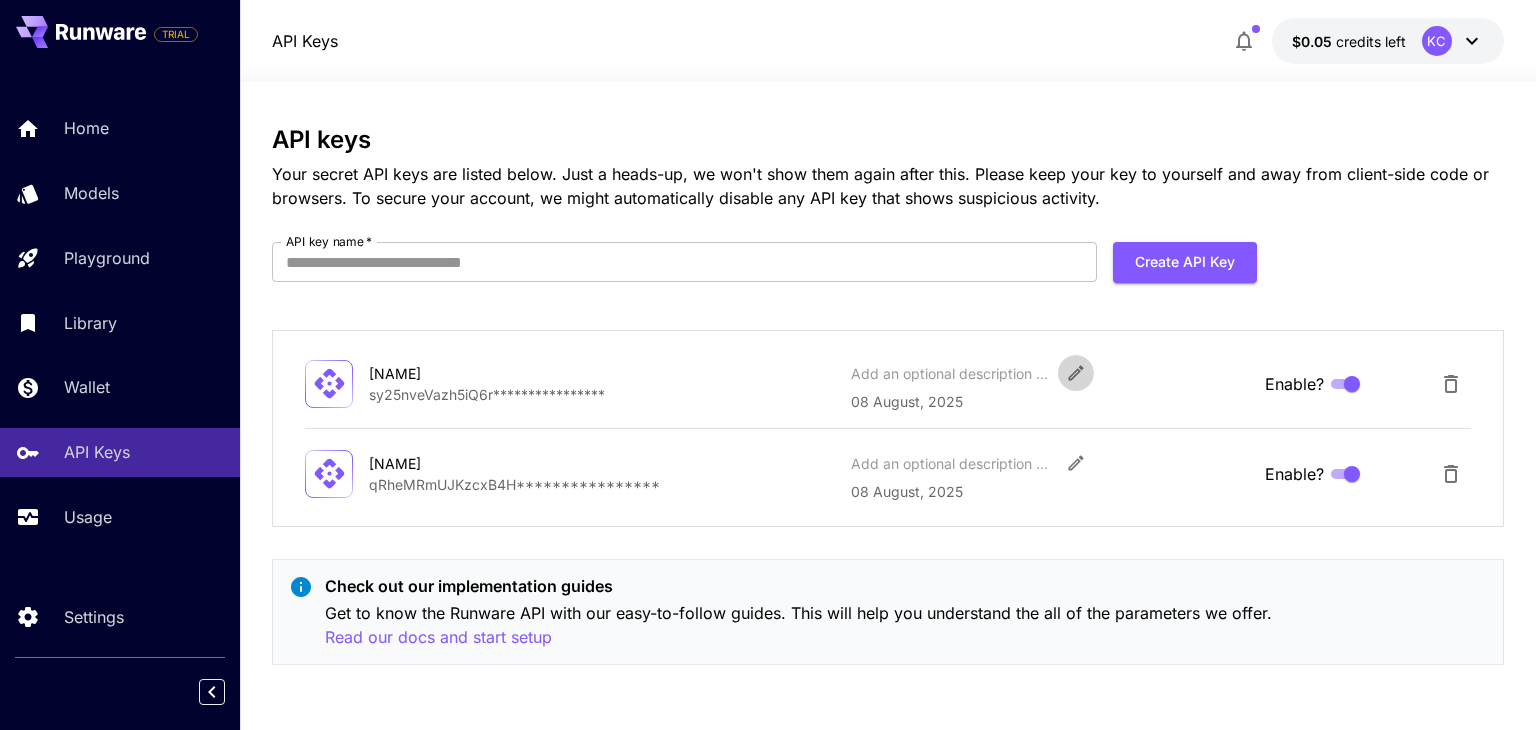 type 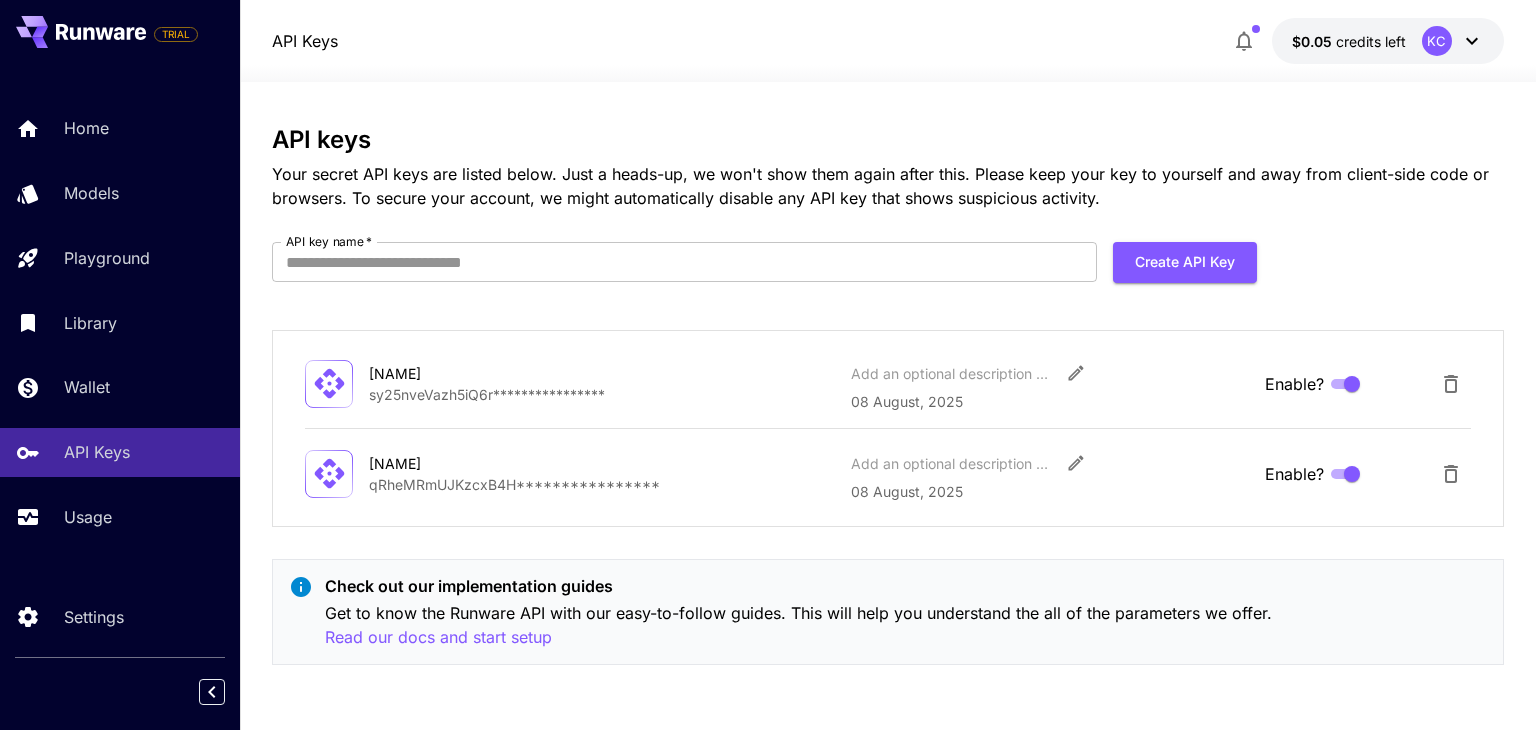 click on "Karla" at bounding box center (469, 373) 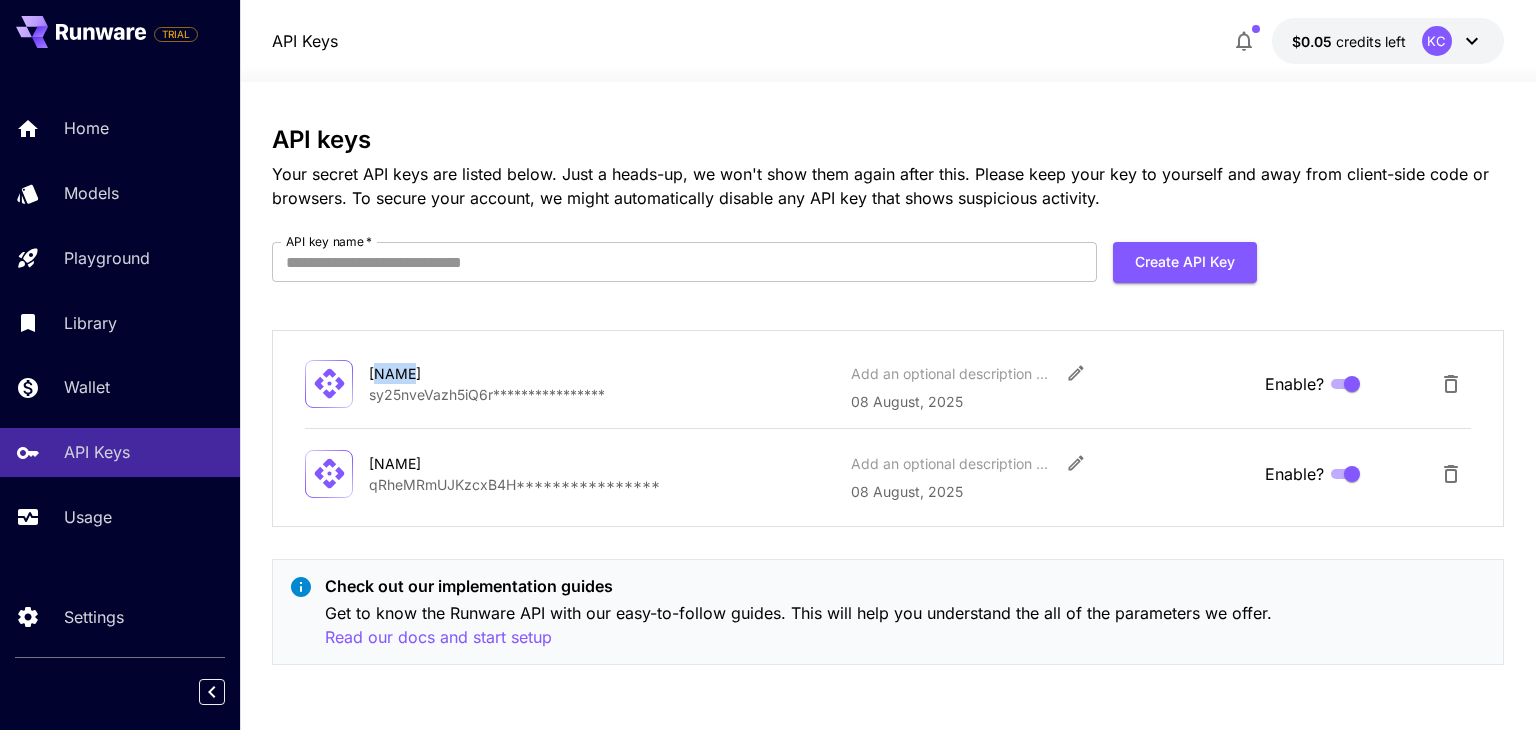 drag, startPoint x: 375, startPoint y: 367, endPoint x: 477, endPoint y: 370, distance: 102.044106 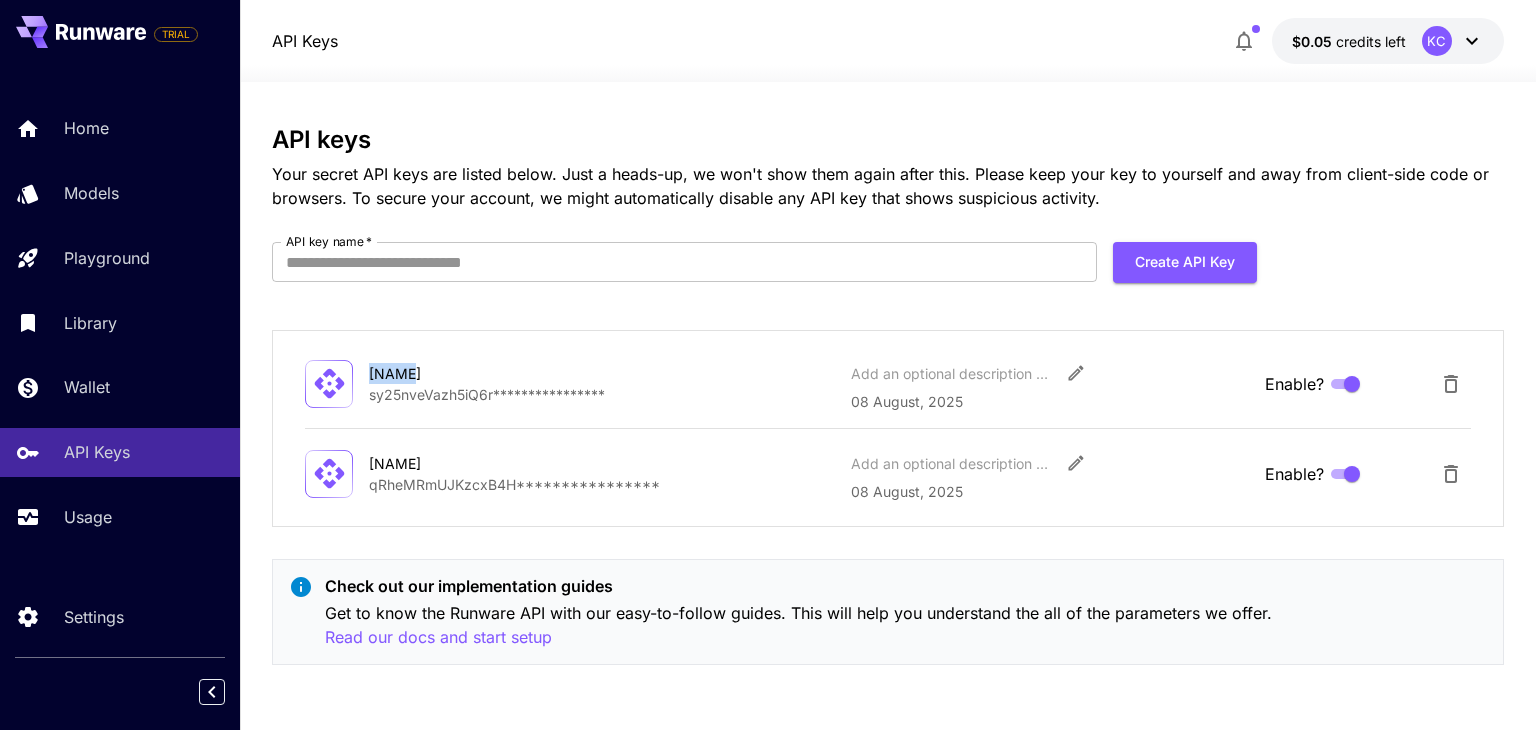 drag, startPoint x: 371, startPoint y: 365, endPoint x: 453, endPoint y: 366, distance: 82.006096 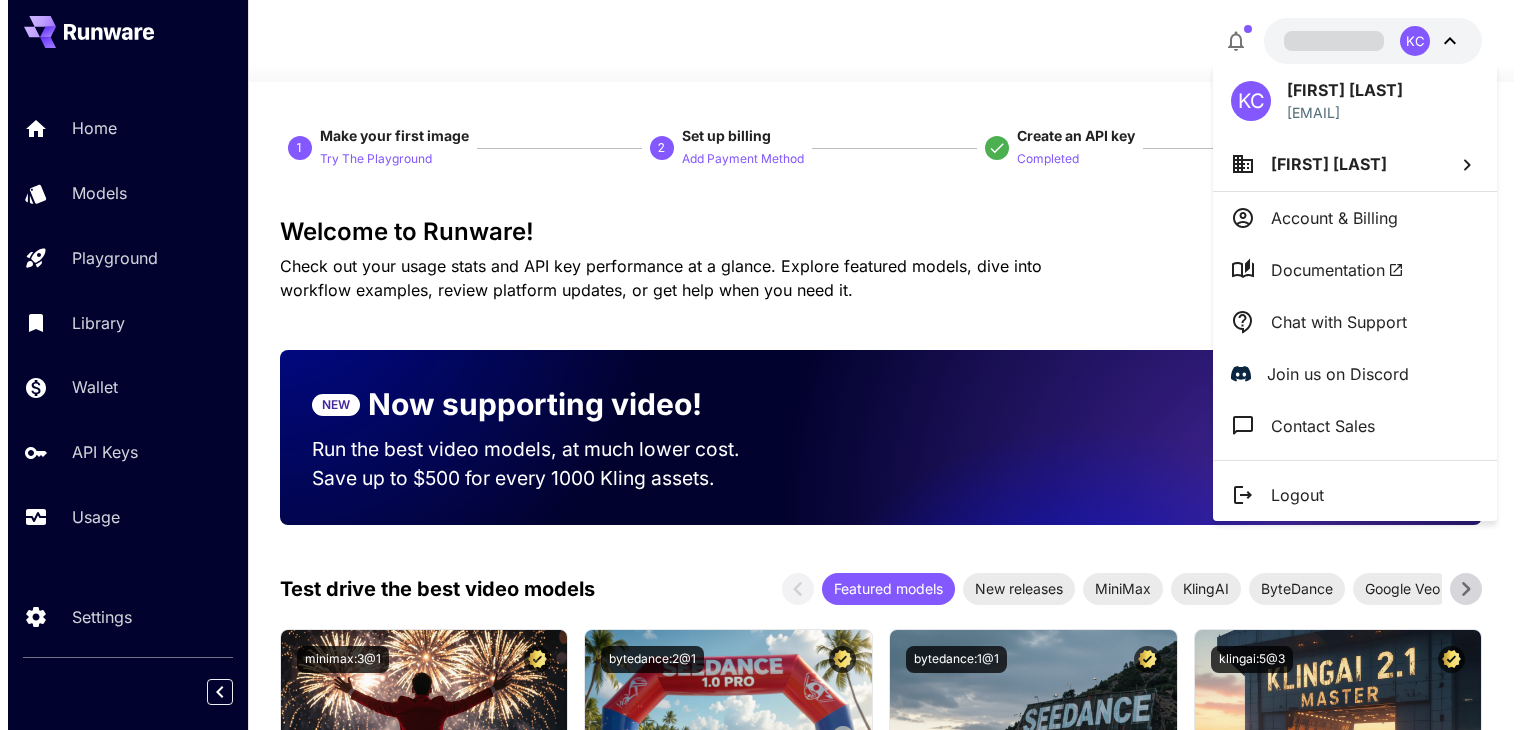 scroll, scrollTop: 0, scrollLeft: 0, axis: both 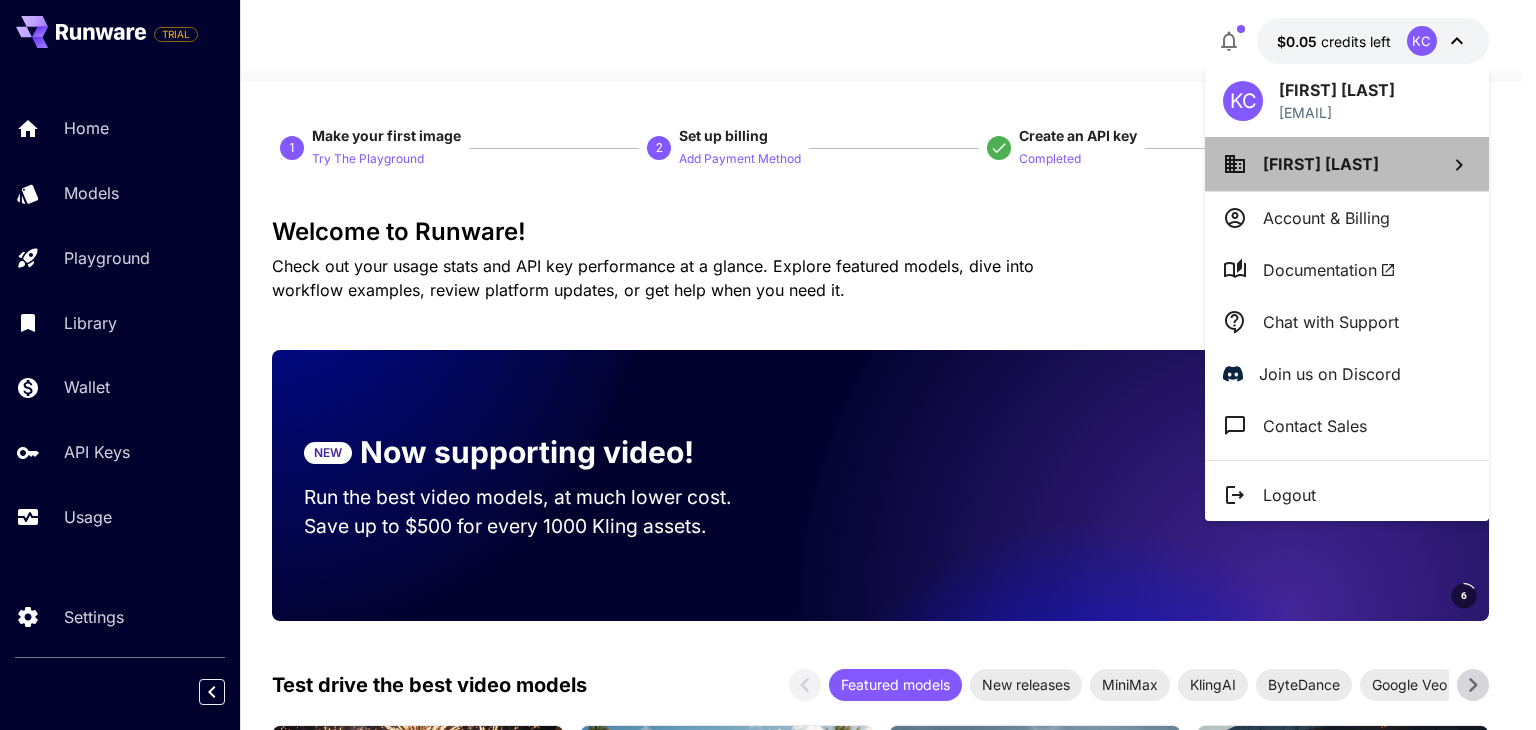 click on "[FIRST] [LAST]" at bounding box center [1347, 164] 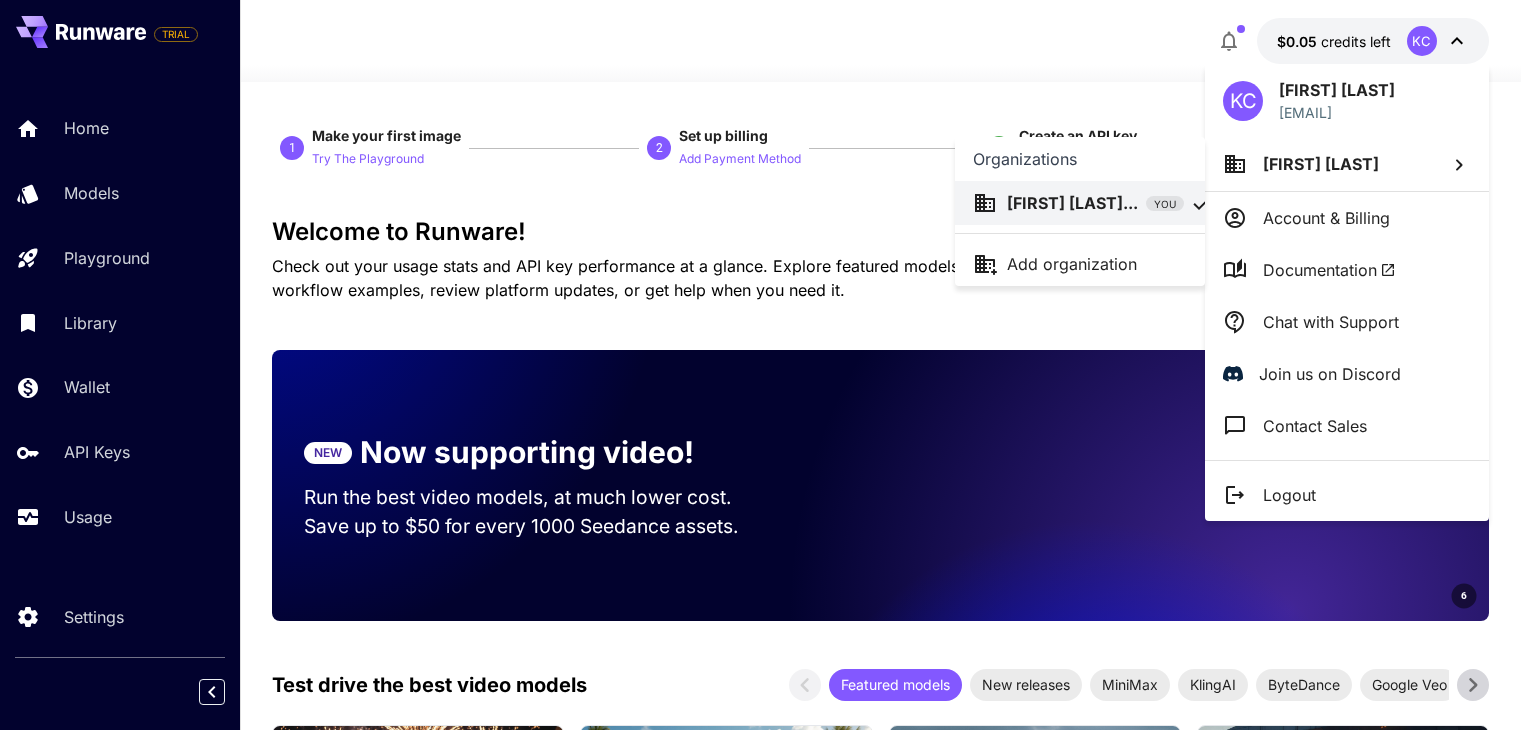 drag, startPoint x: 1293, startPoint y: 493, endPoint x: 140, endPoint y: 581, distance: 1156.3533 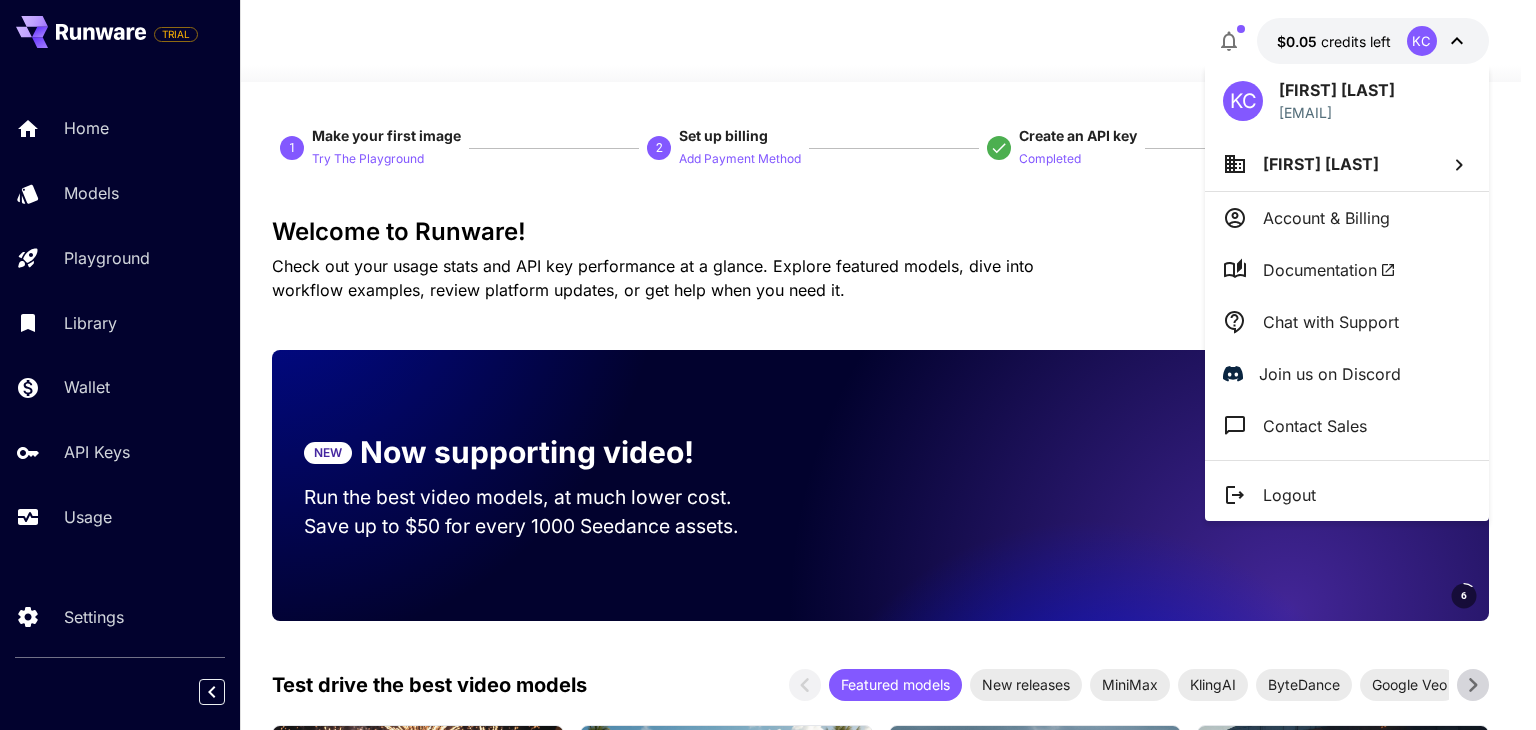 click at bounding box center [768, 365] 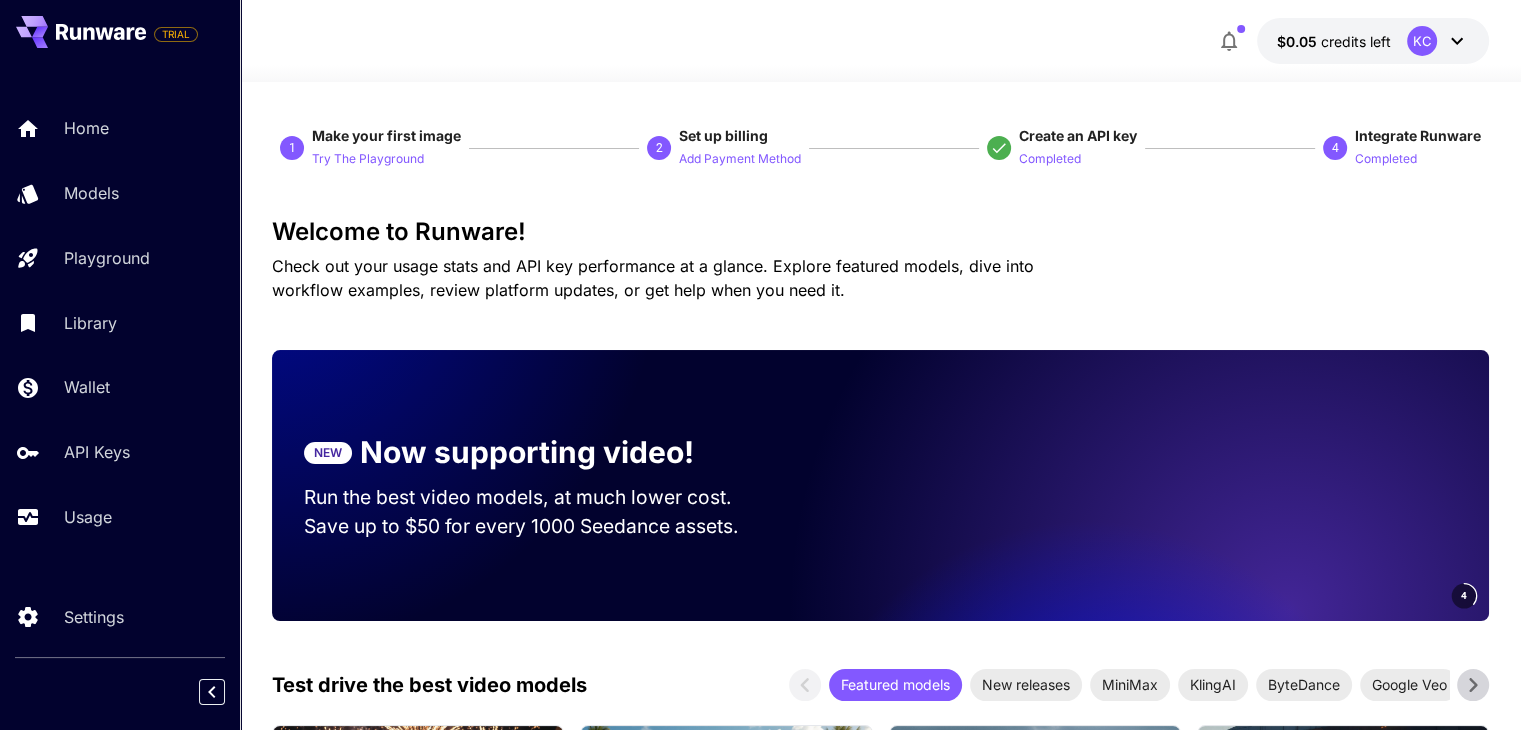 click on "Settings" at bounding box center [94, 617] 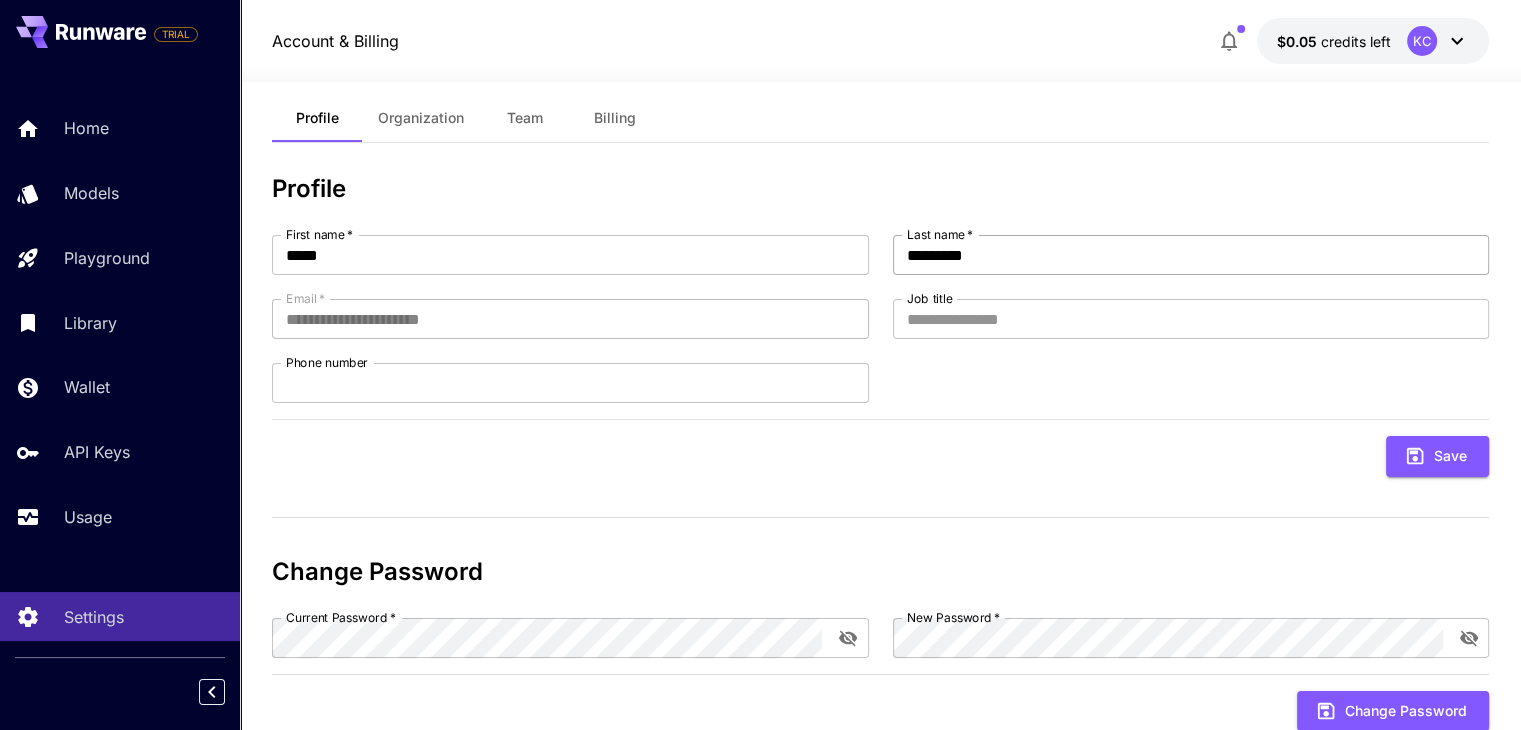scroll, scrollTop: 0, scrollLeft: 0, axis: both 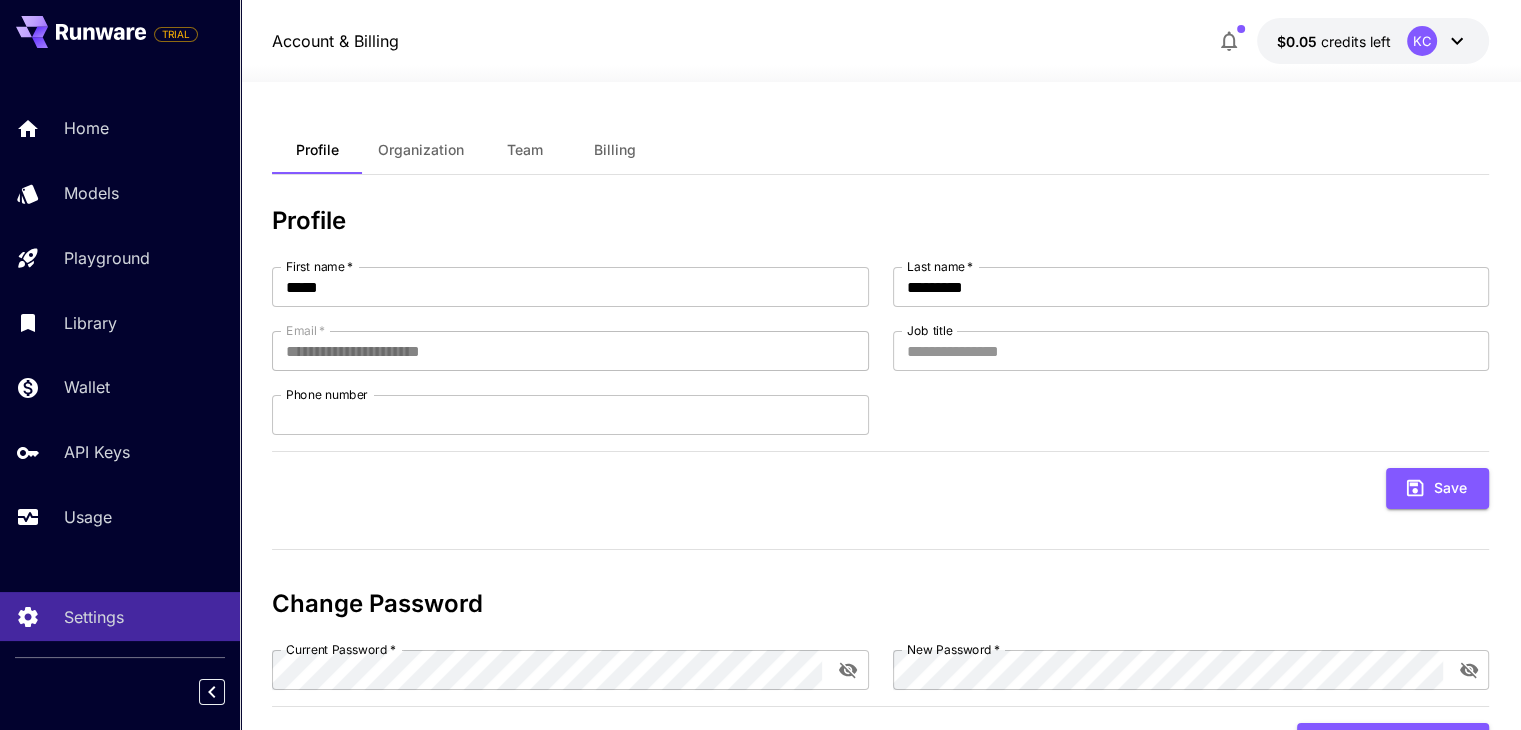 click 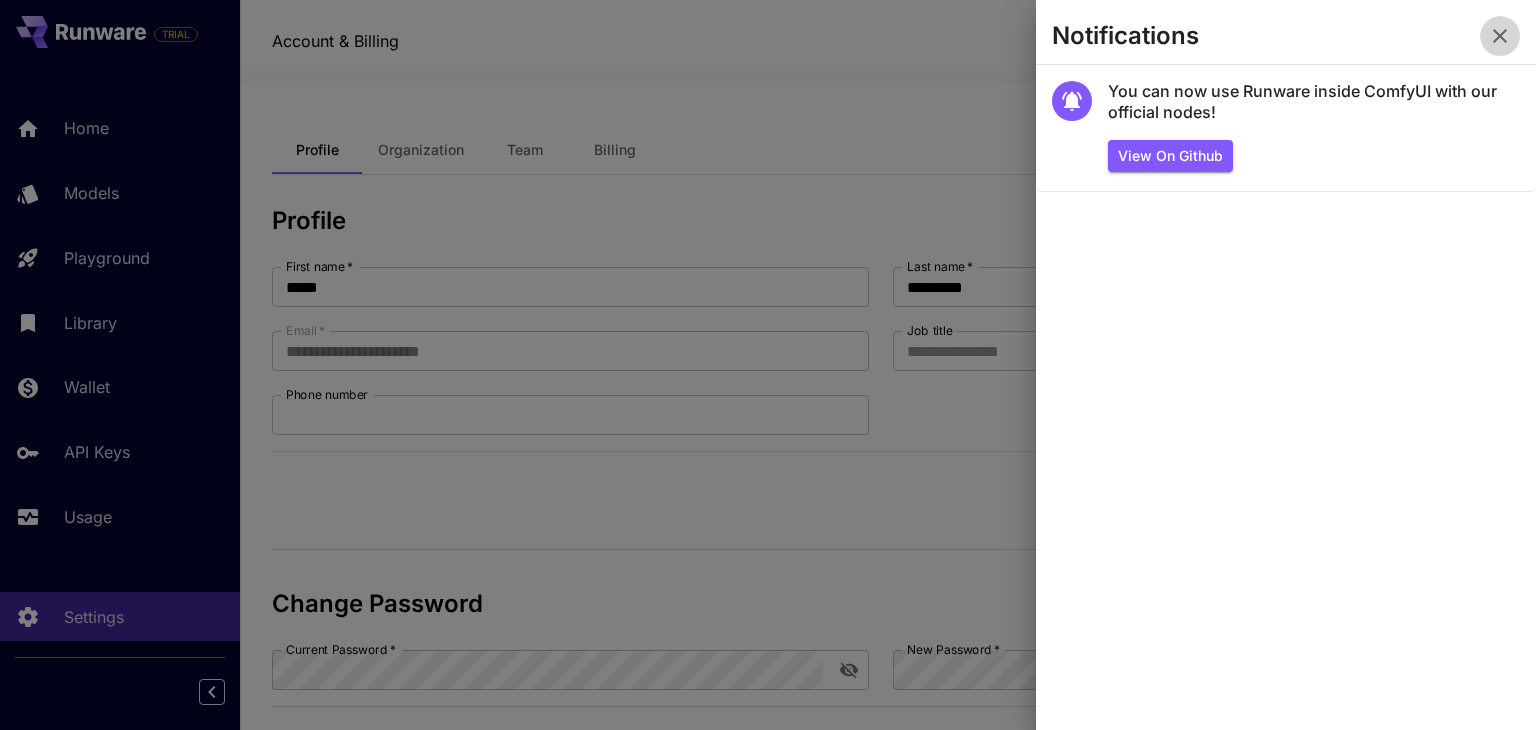 click 